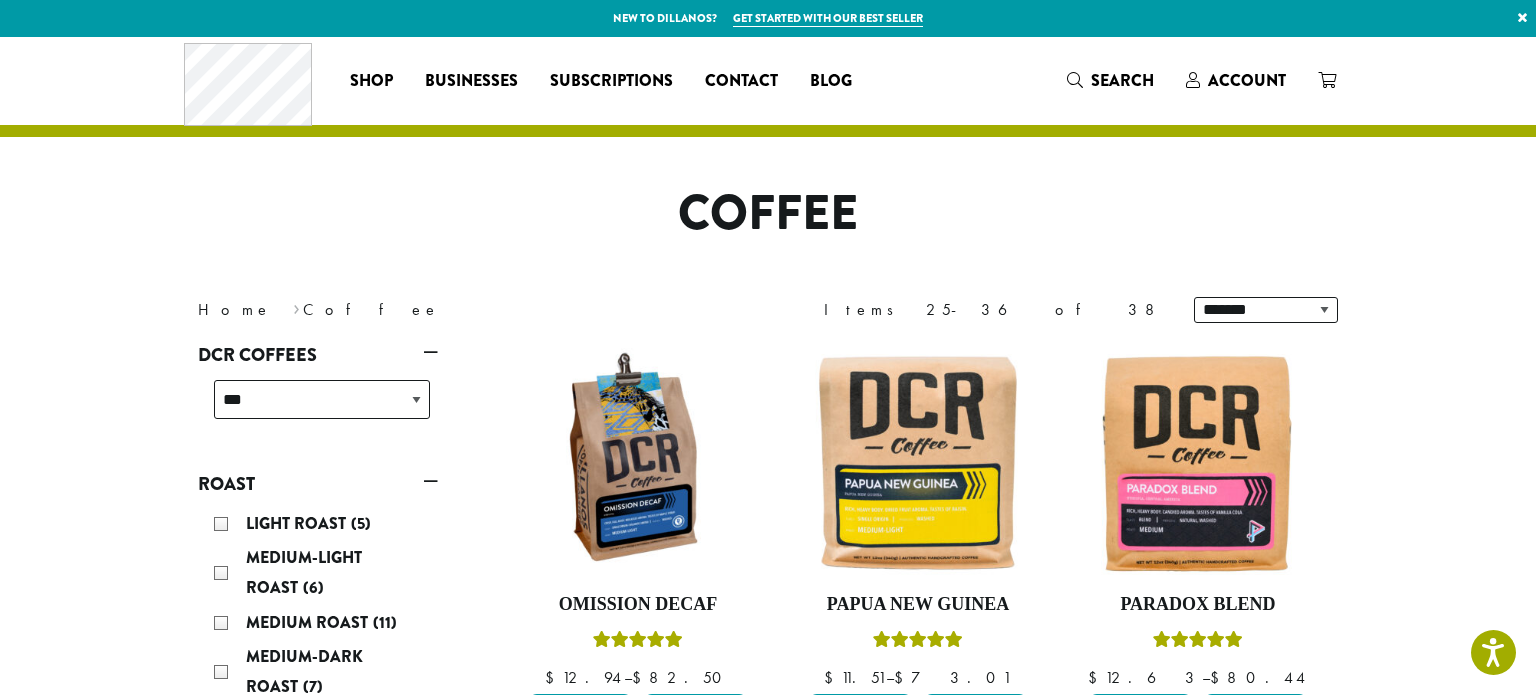 scroll, scrollTop: 123, scrollLeft: 0, axis: vertical 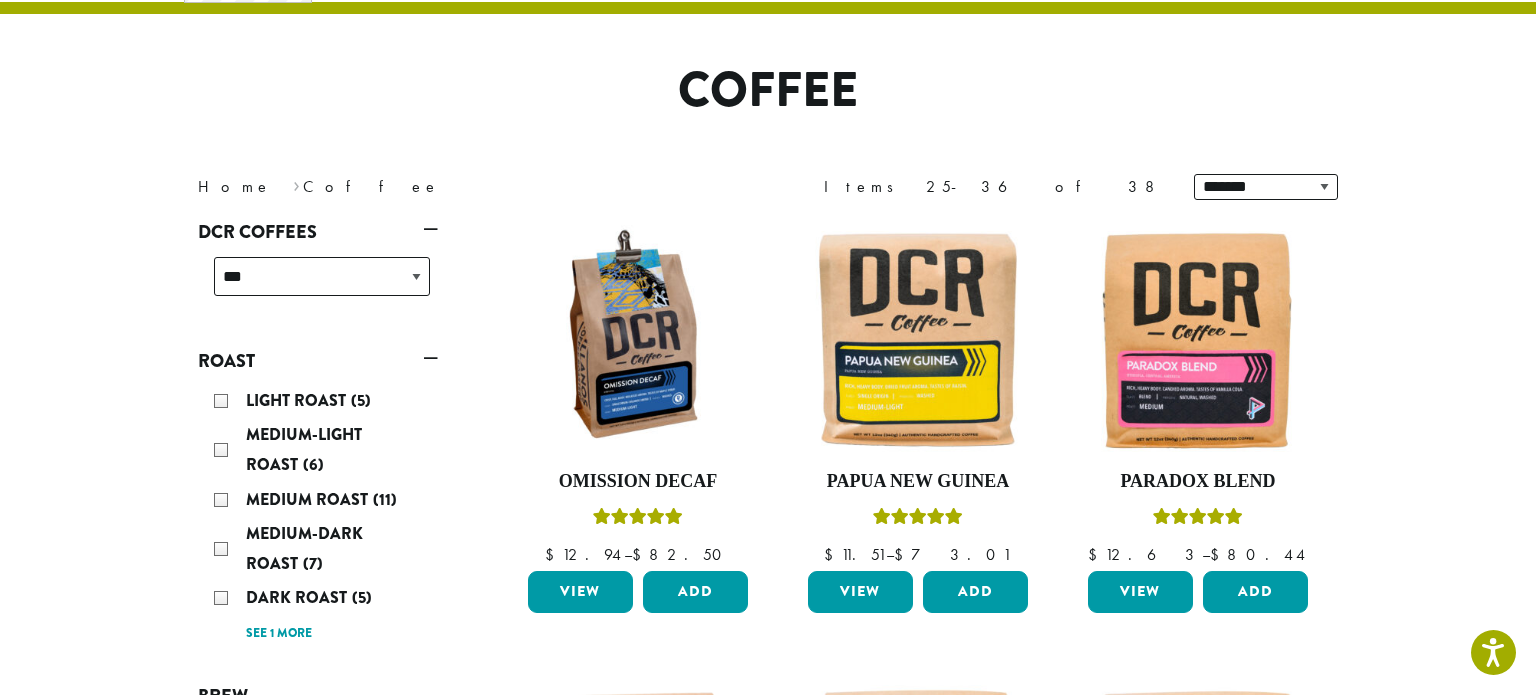 click on "**********" at bounding box center [768, 1052] 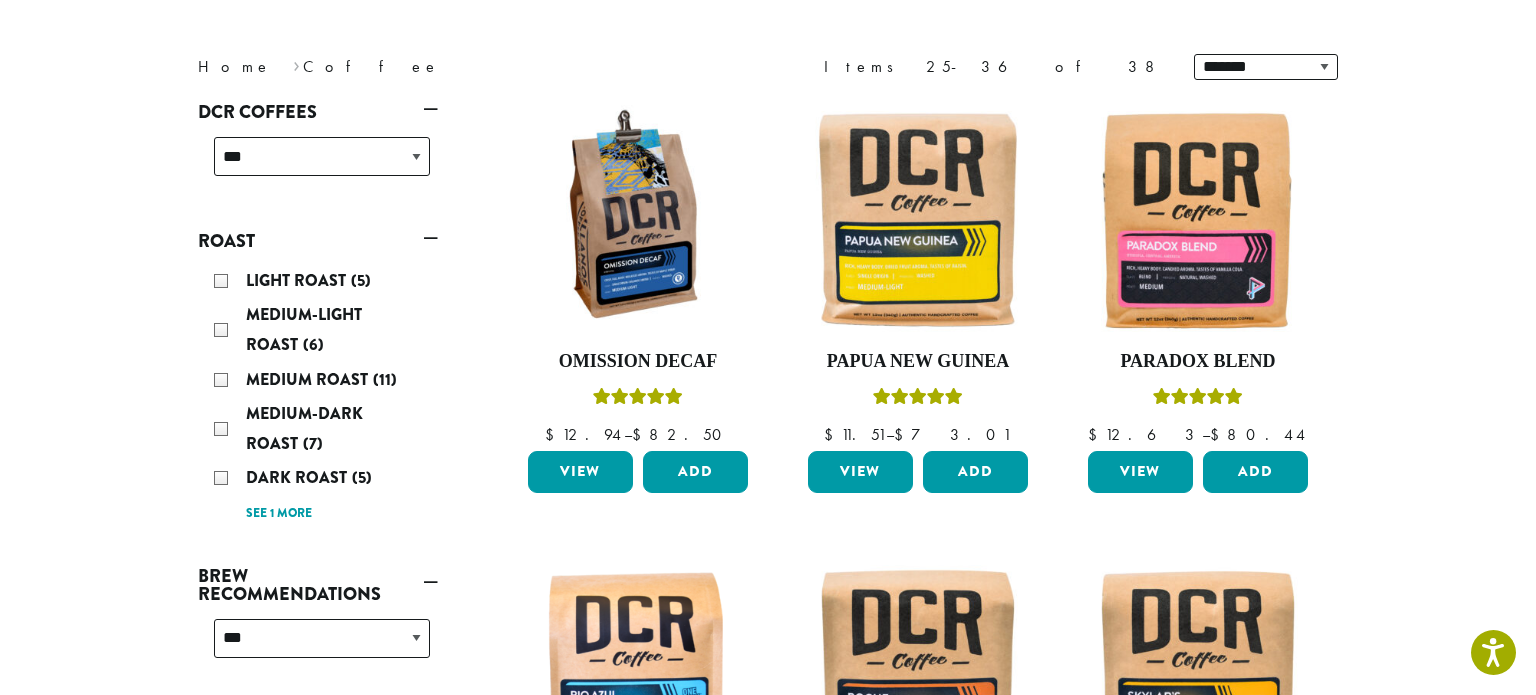 scroll, scrollTop: 283, scrollLeft: 0, axis: vertical 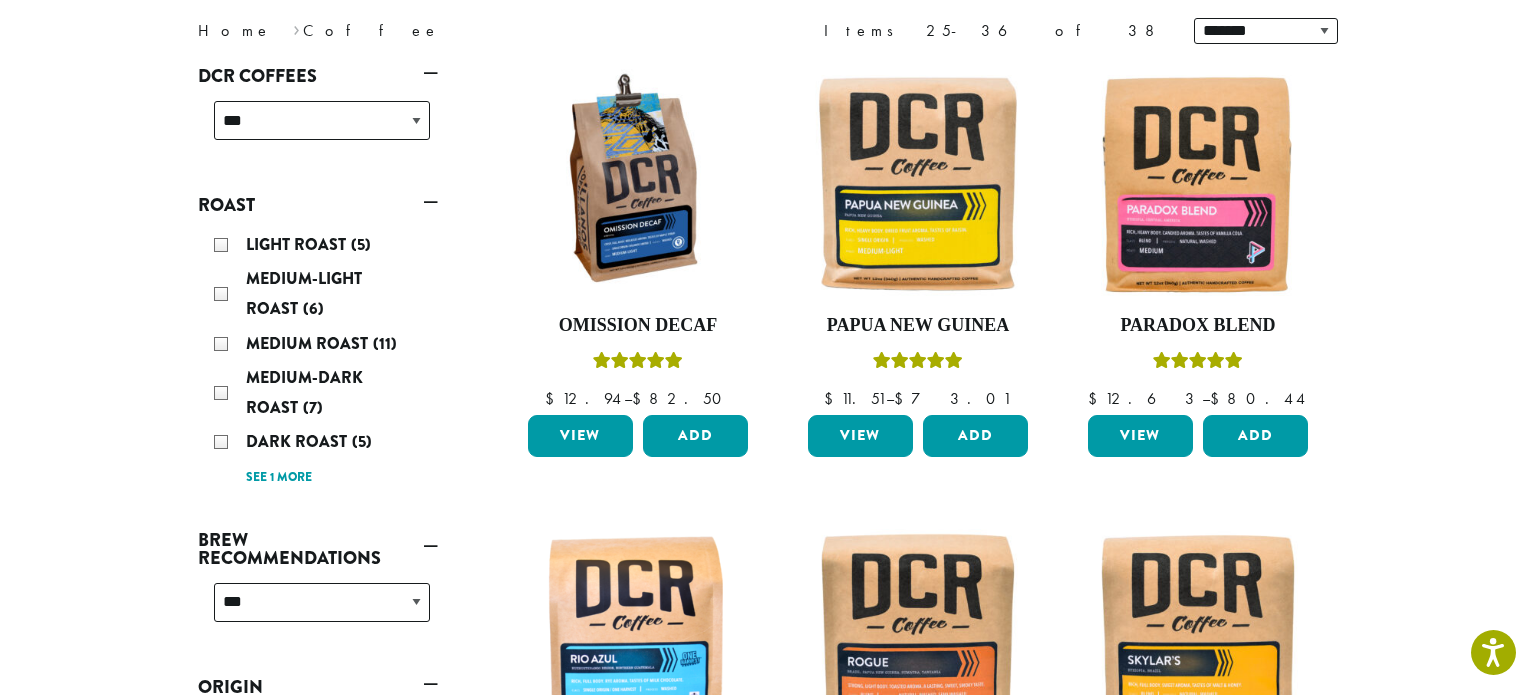 click on "**********" at bounding box center (768, 896) 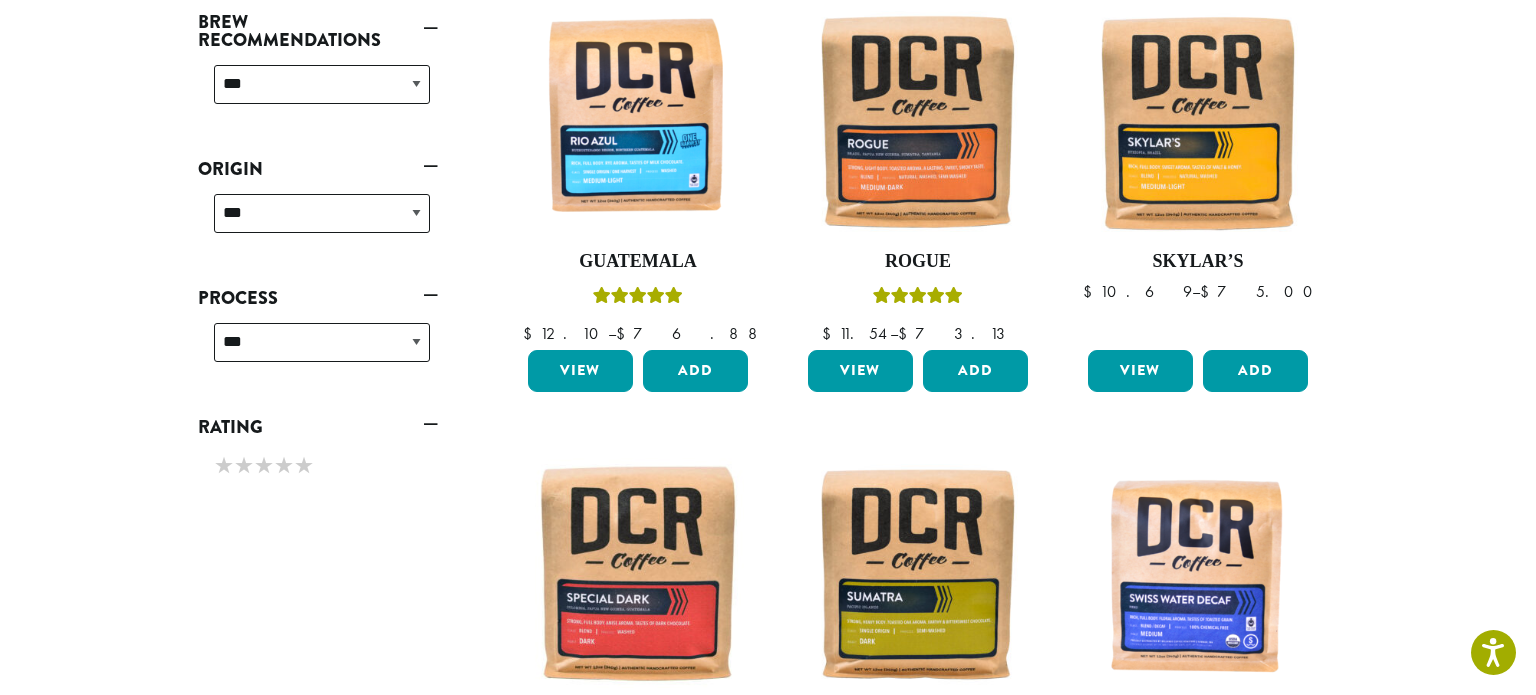 scroll, scrollTop: 799, scrollLeft: 0, axis: vertical 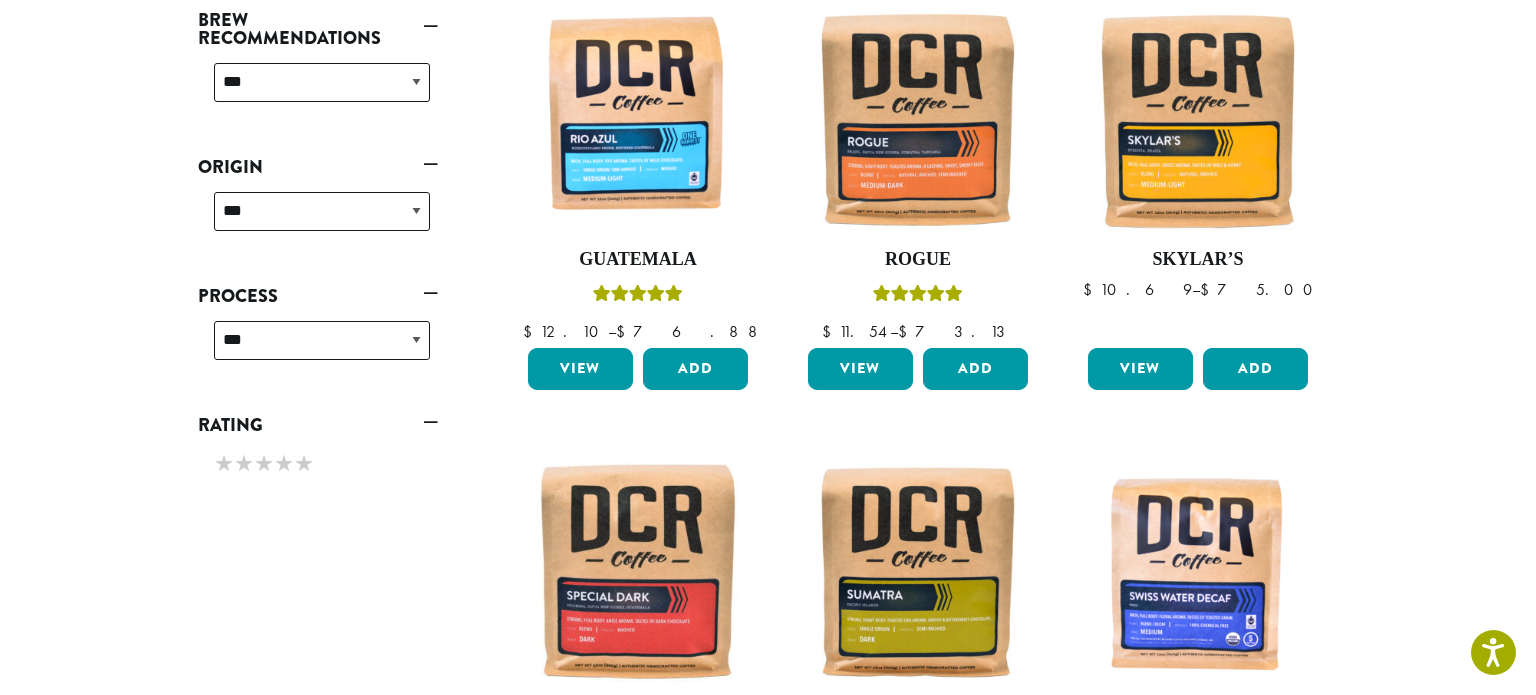 click on "**********" at bounding box center [768, 376] 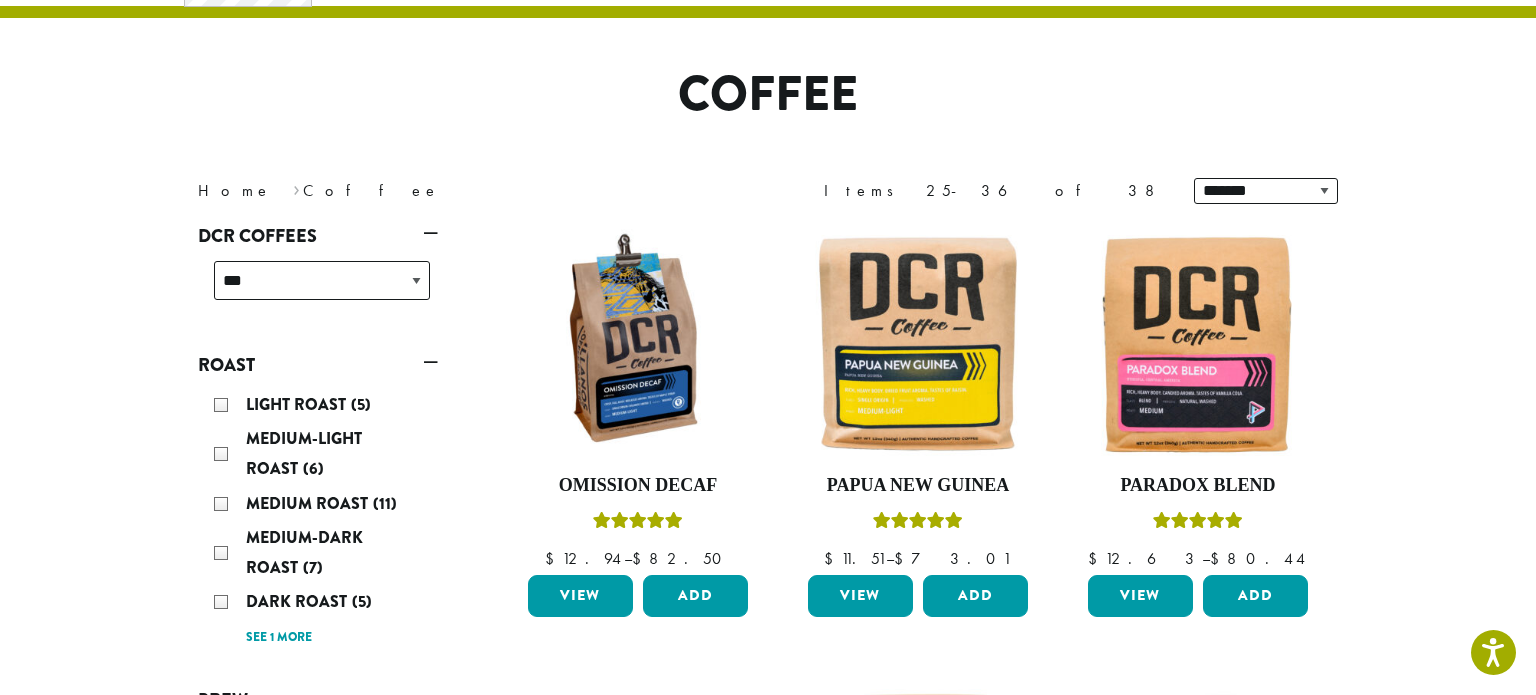 scroll, scrollTop: 121, scrollLeft: 0, axis: vertical 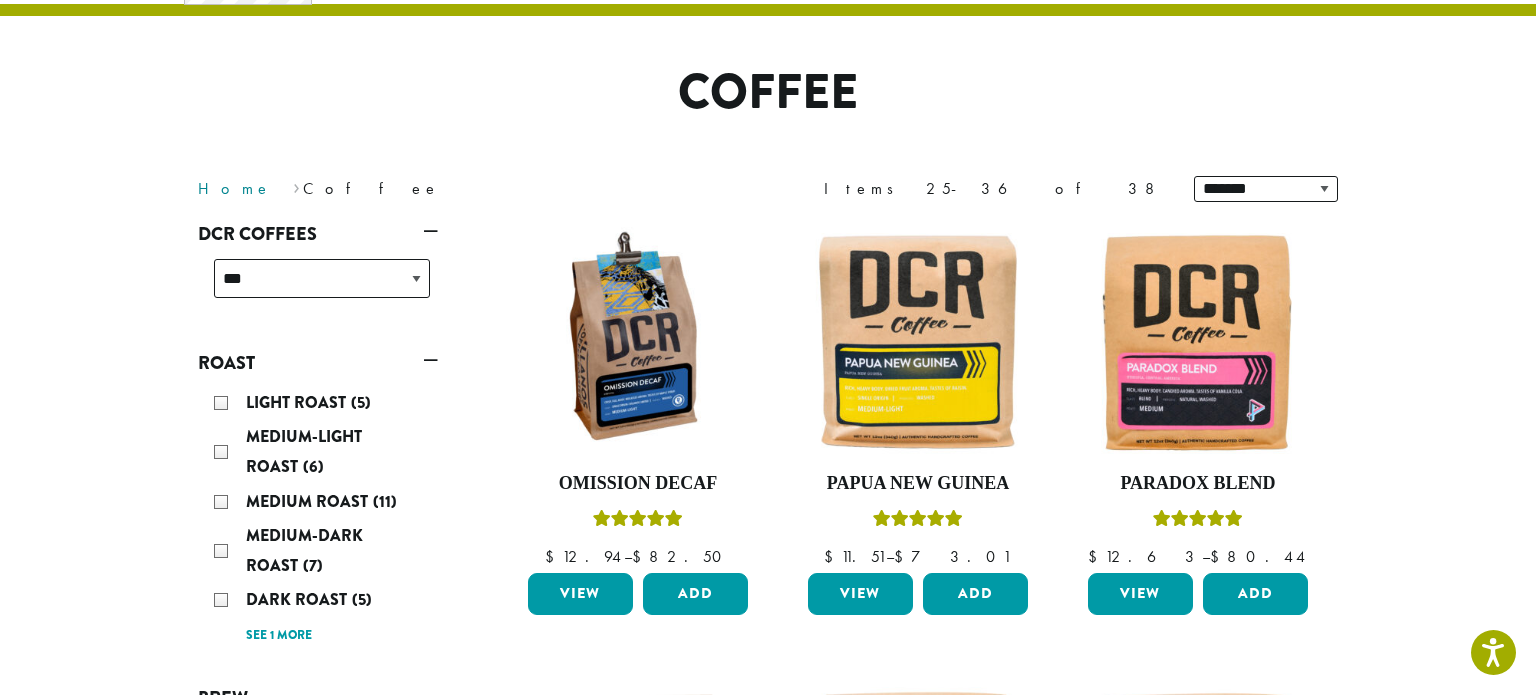 click on "Home" at bounding box center (235, 188) 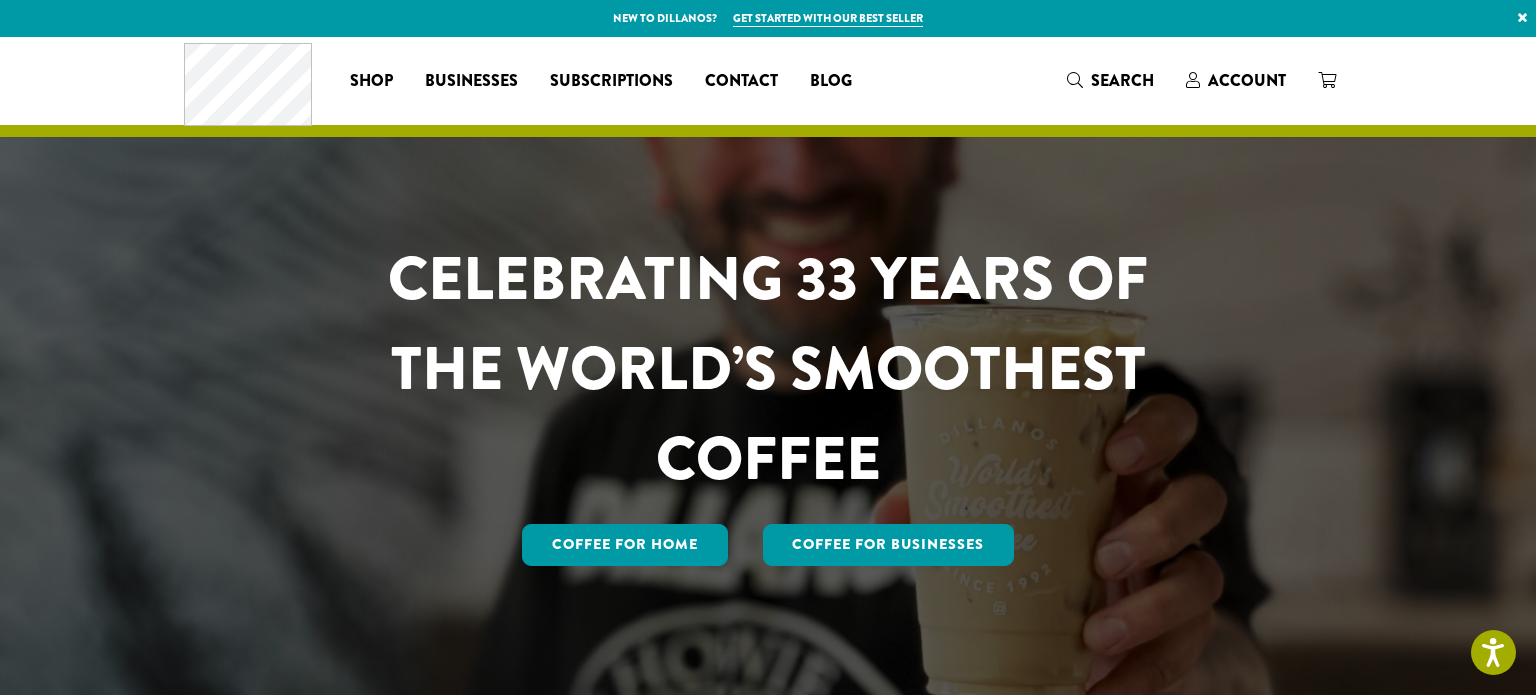scroll, scrollTop: 0, scrollLeft: 0, axis: both 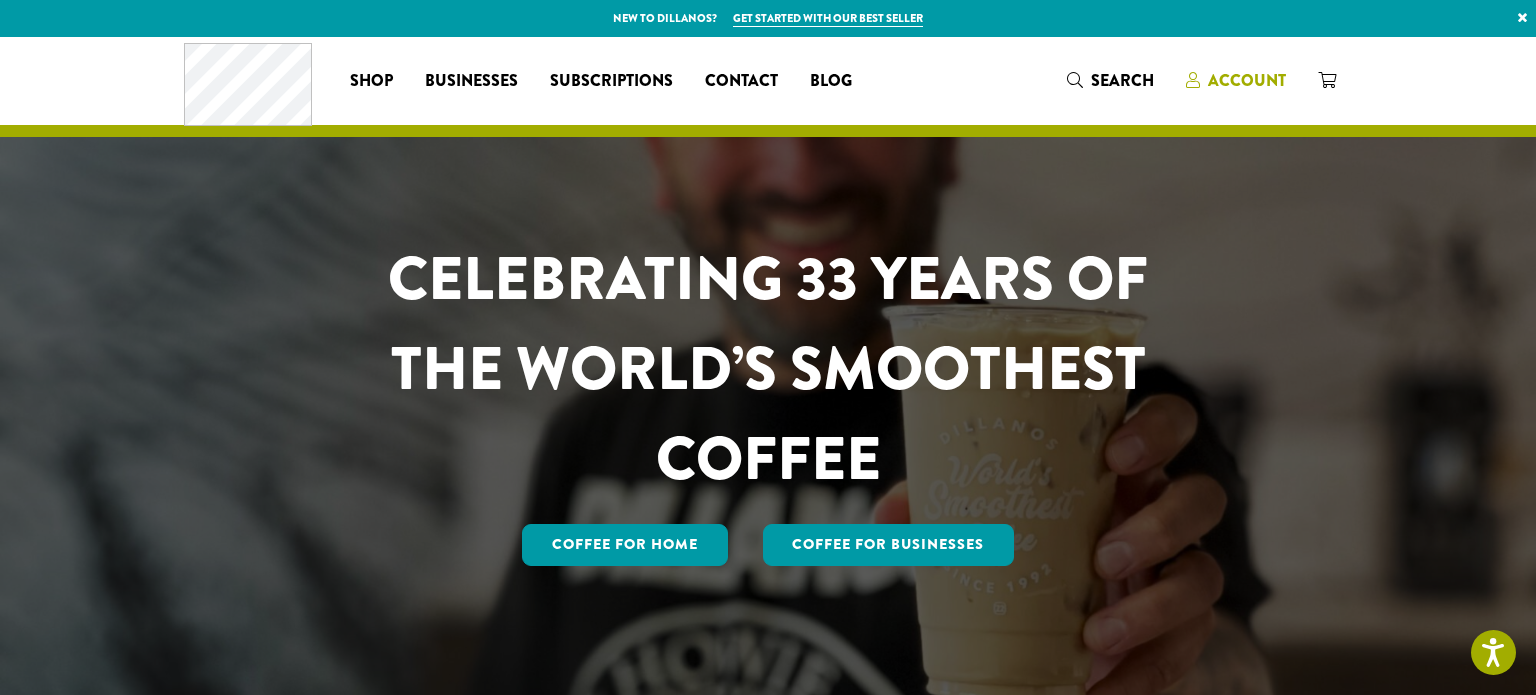 click on "Account" at bounding box center [1247, 80] 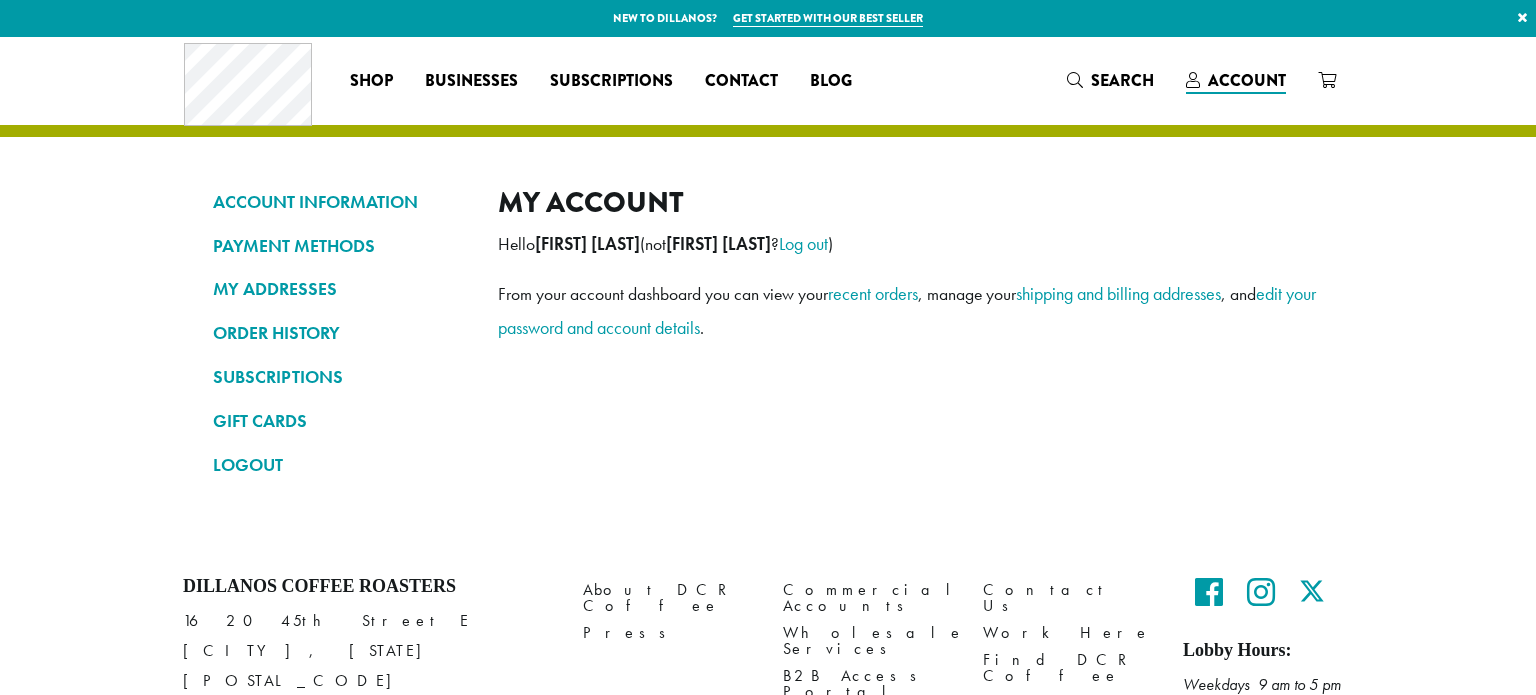 scroll, scrollTop: 0, scrollLeft: 0, axis: both 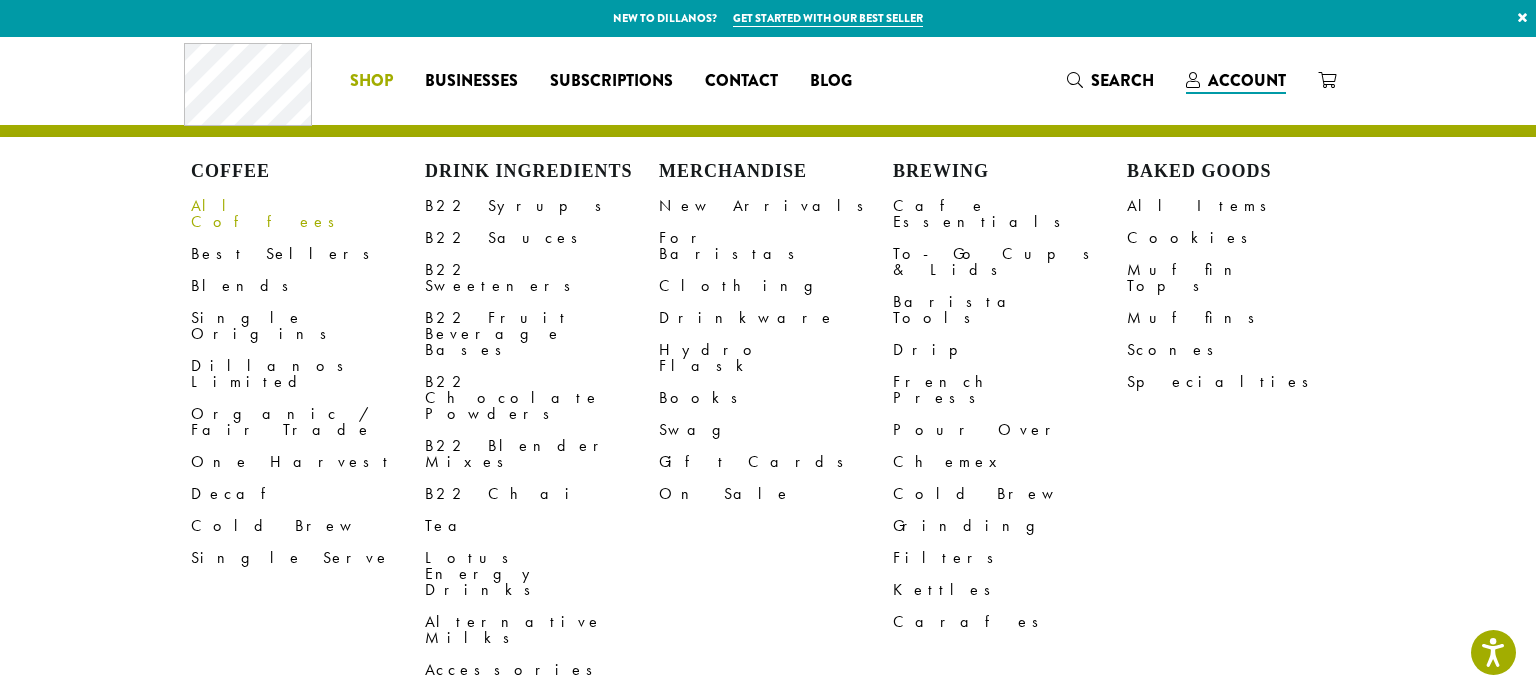 click on "All Coffees" at bounding box center [308, 214] 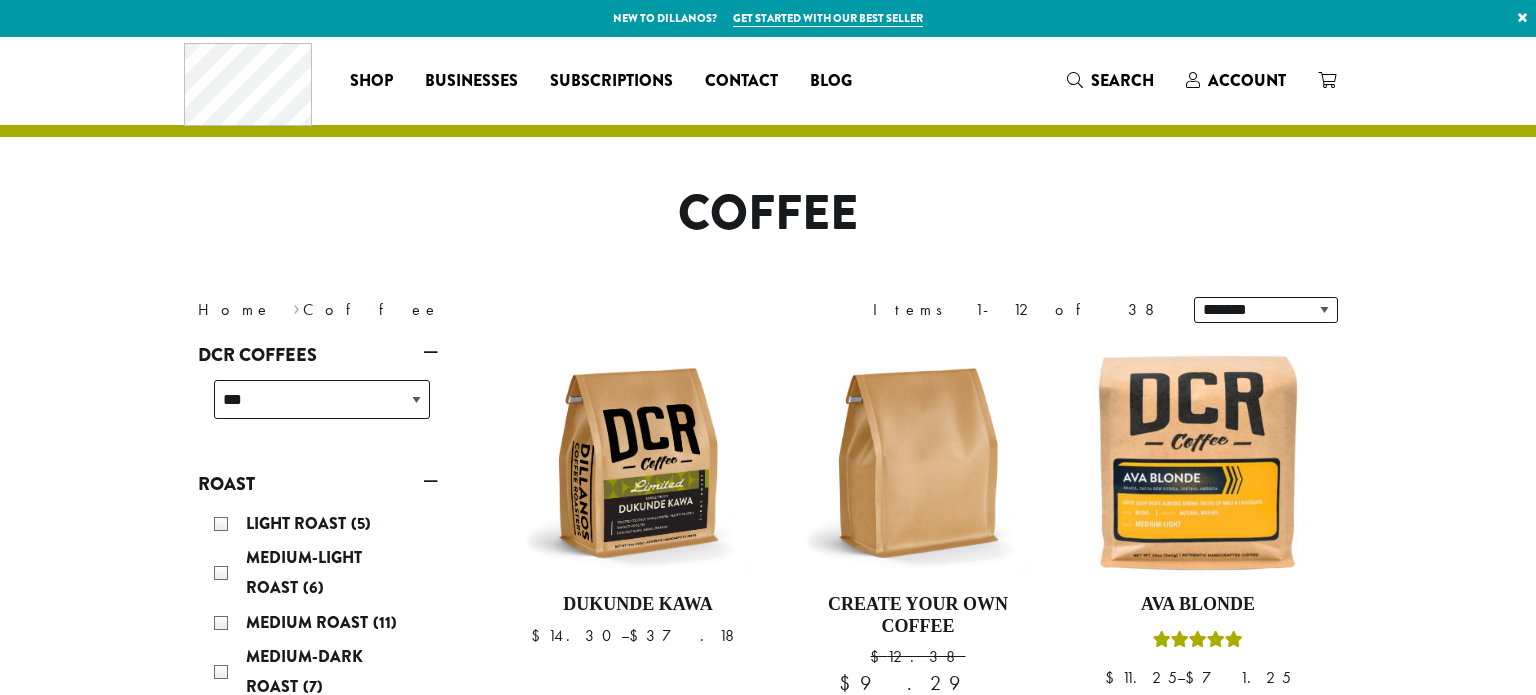 scroll, scrollTop: 0, scrollLeft: 0, axis: both 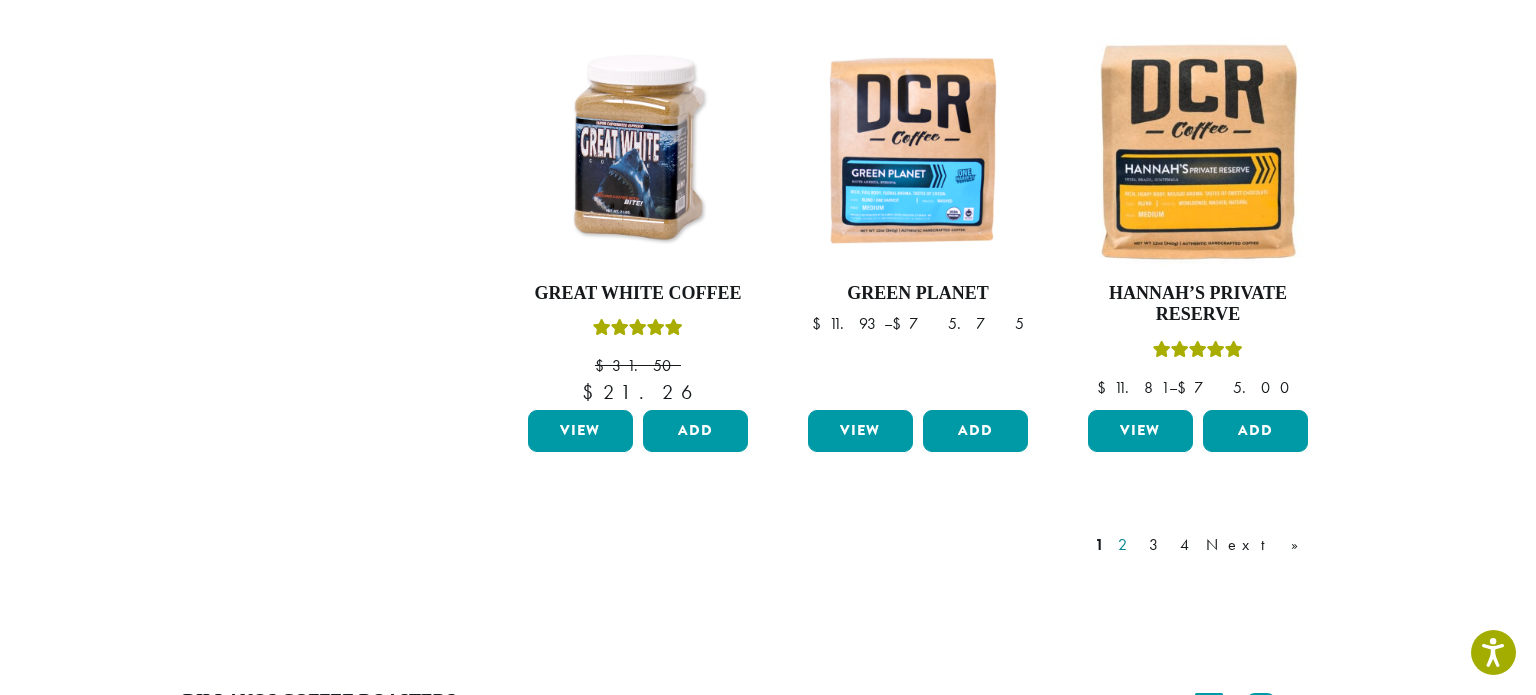 click on "2" at bounding box center [1126, 545] 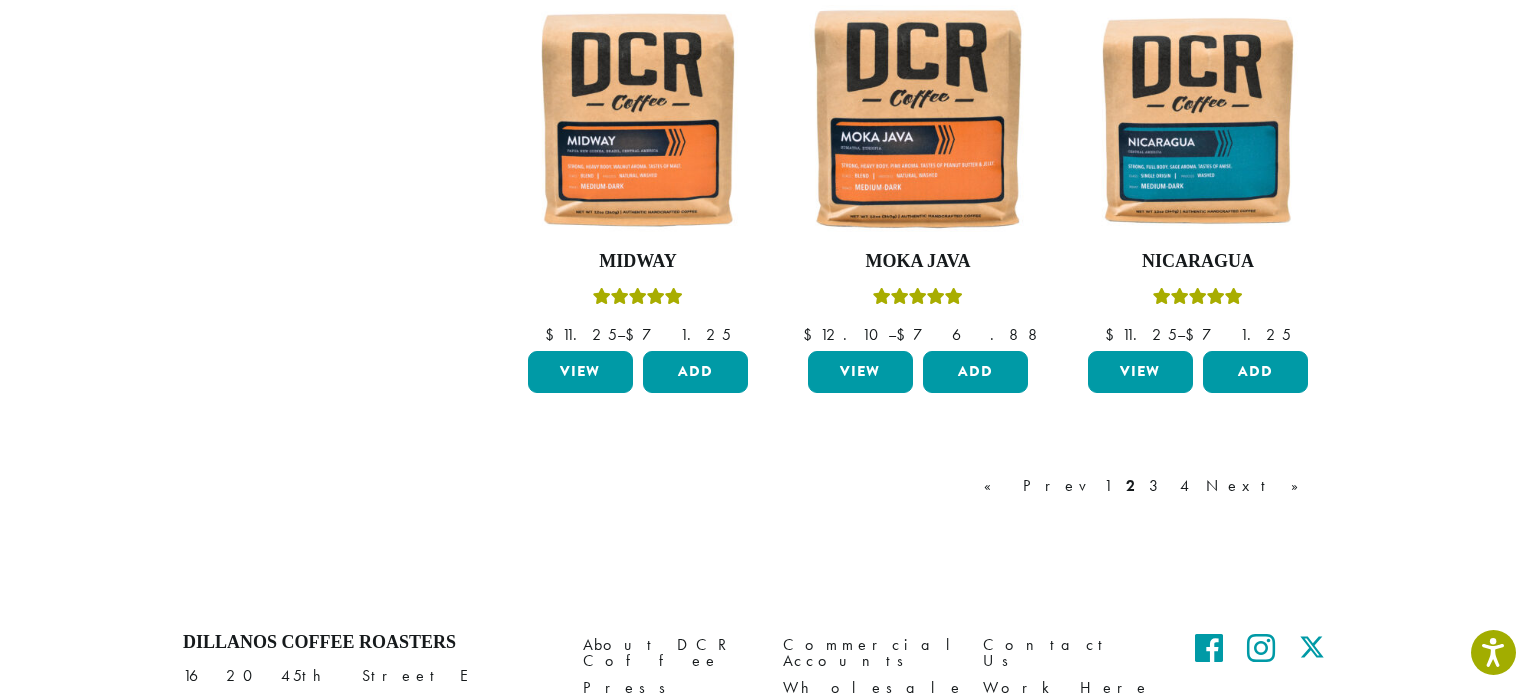 scroll, scrollTop: 1723, scrollLeft: 0, axis: vertical 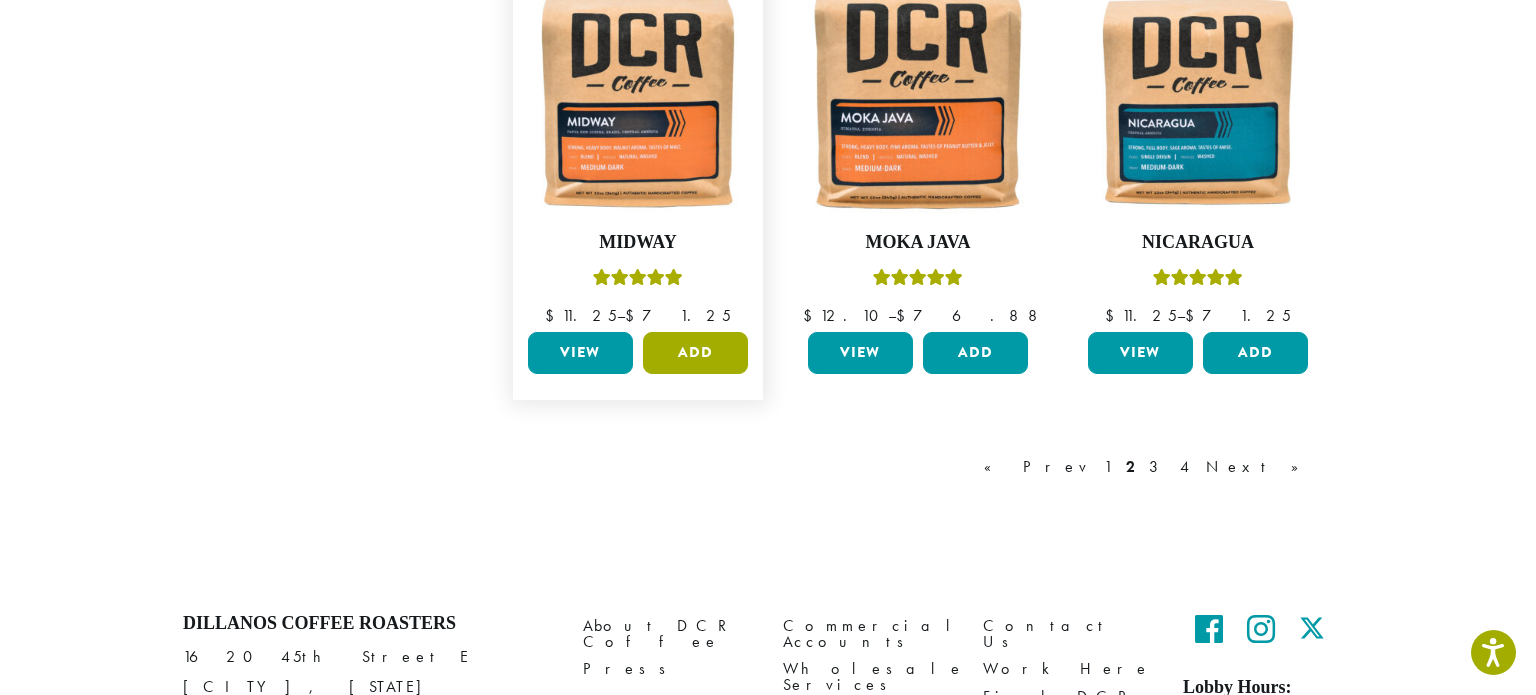 click on "Add" at bounding box center (695, 353) 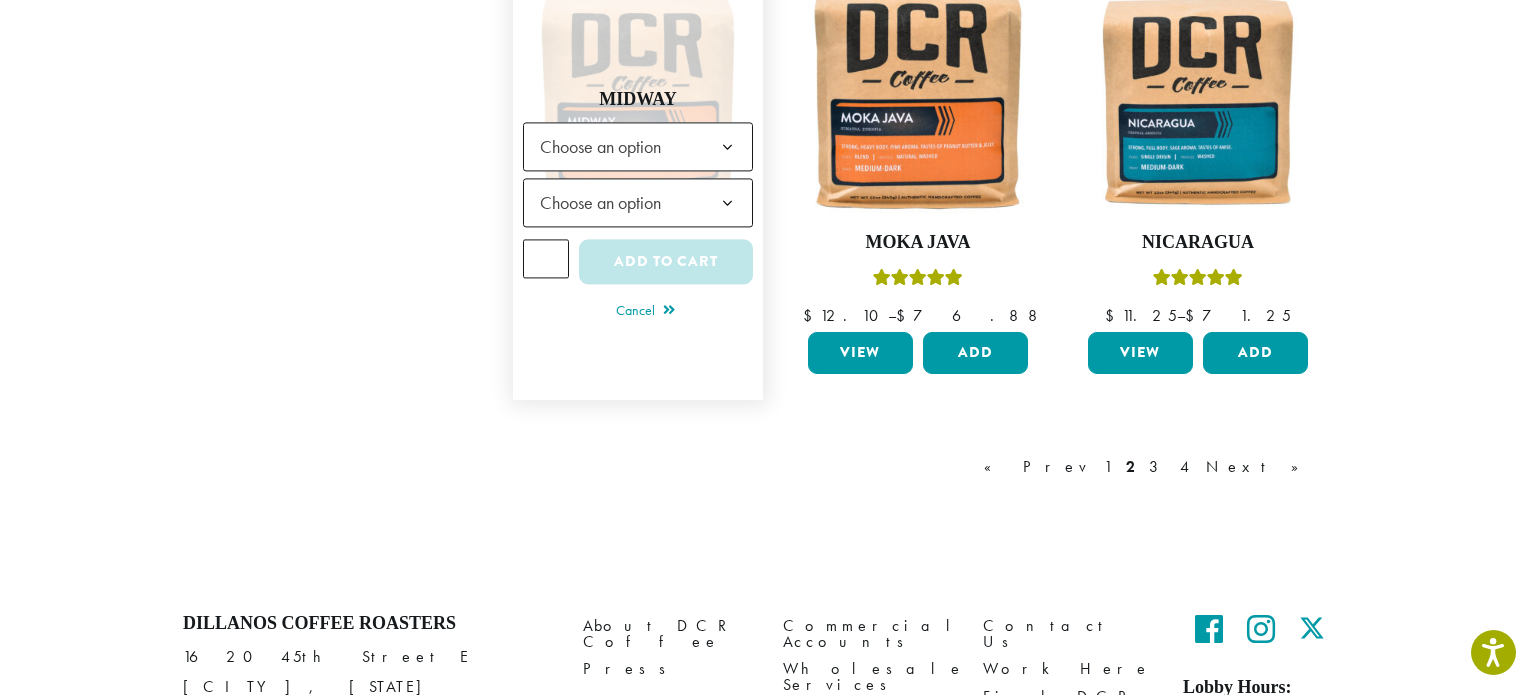 click on "Choose an option" 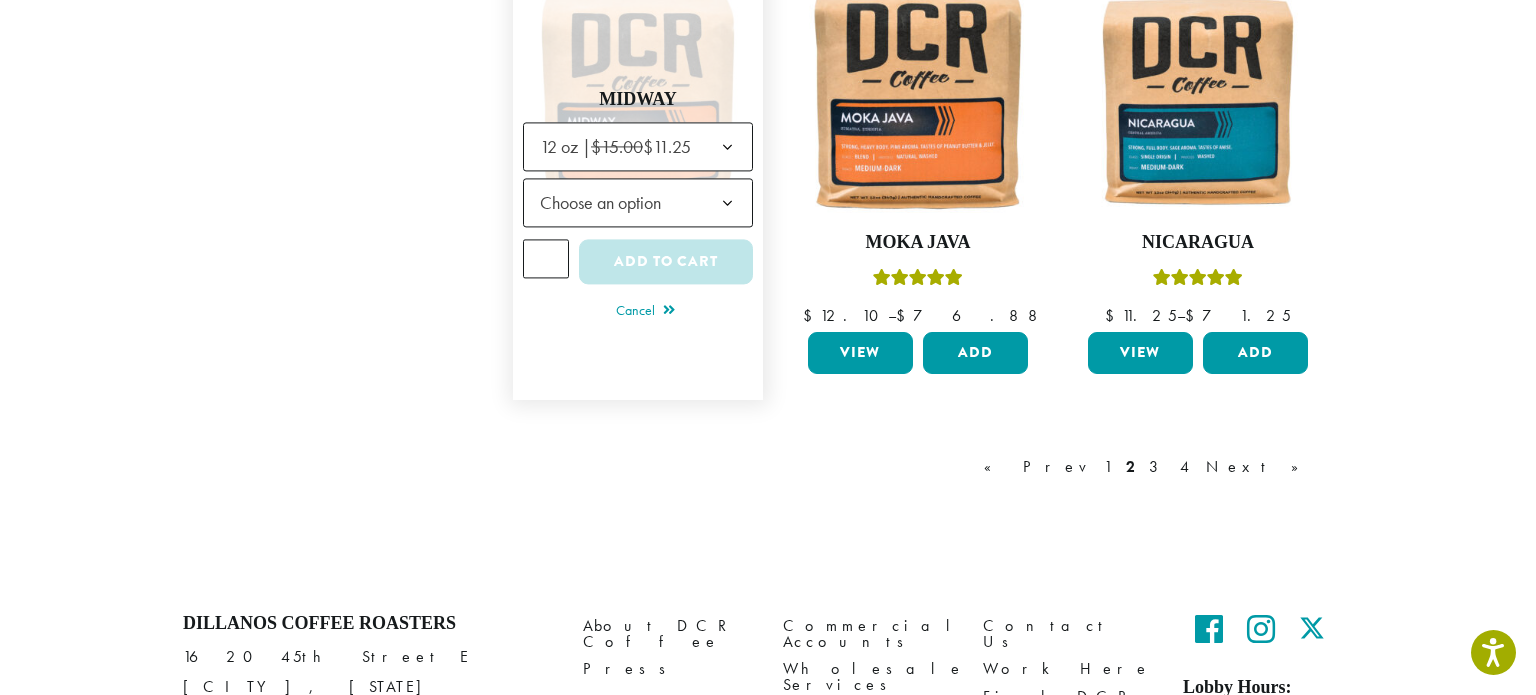 click on "Choose an option" 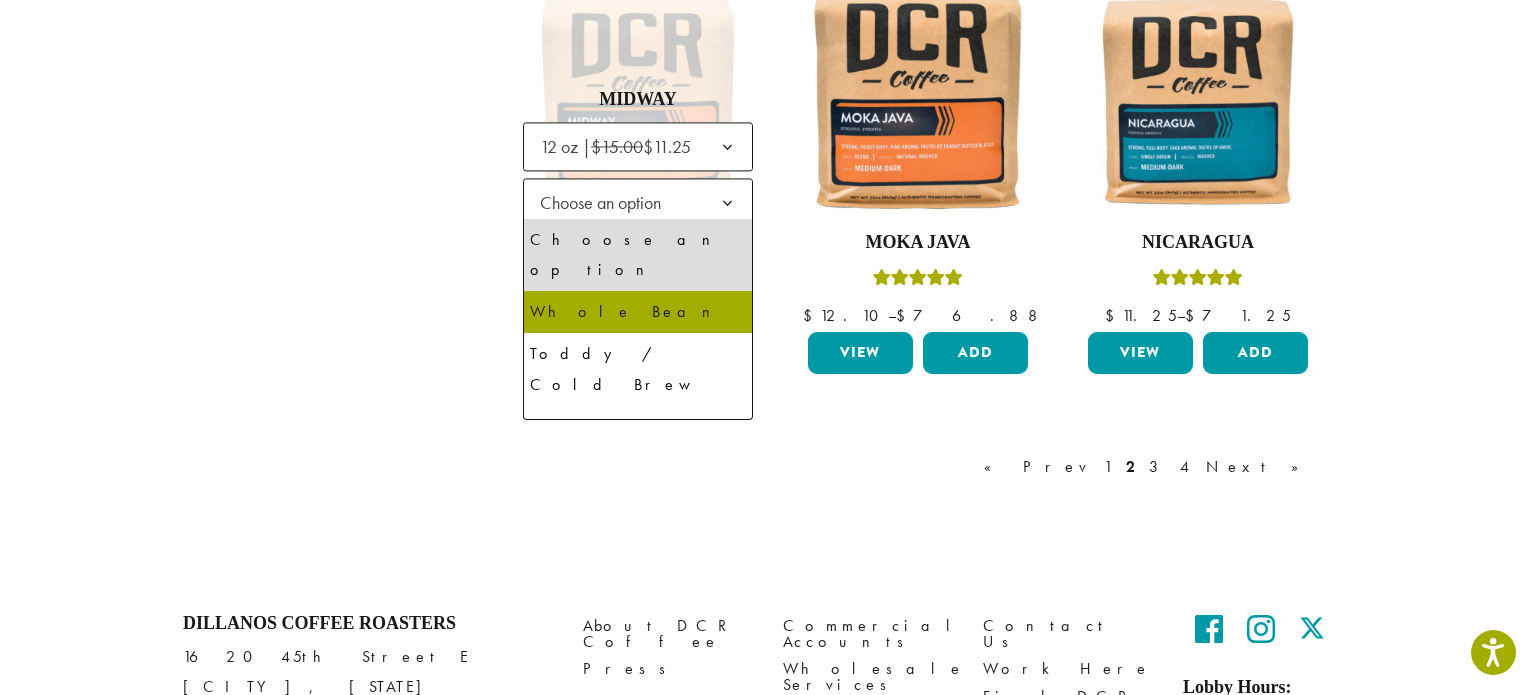 select on "*********" 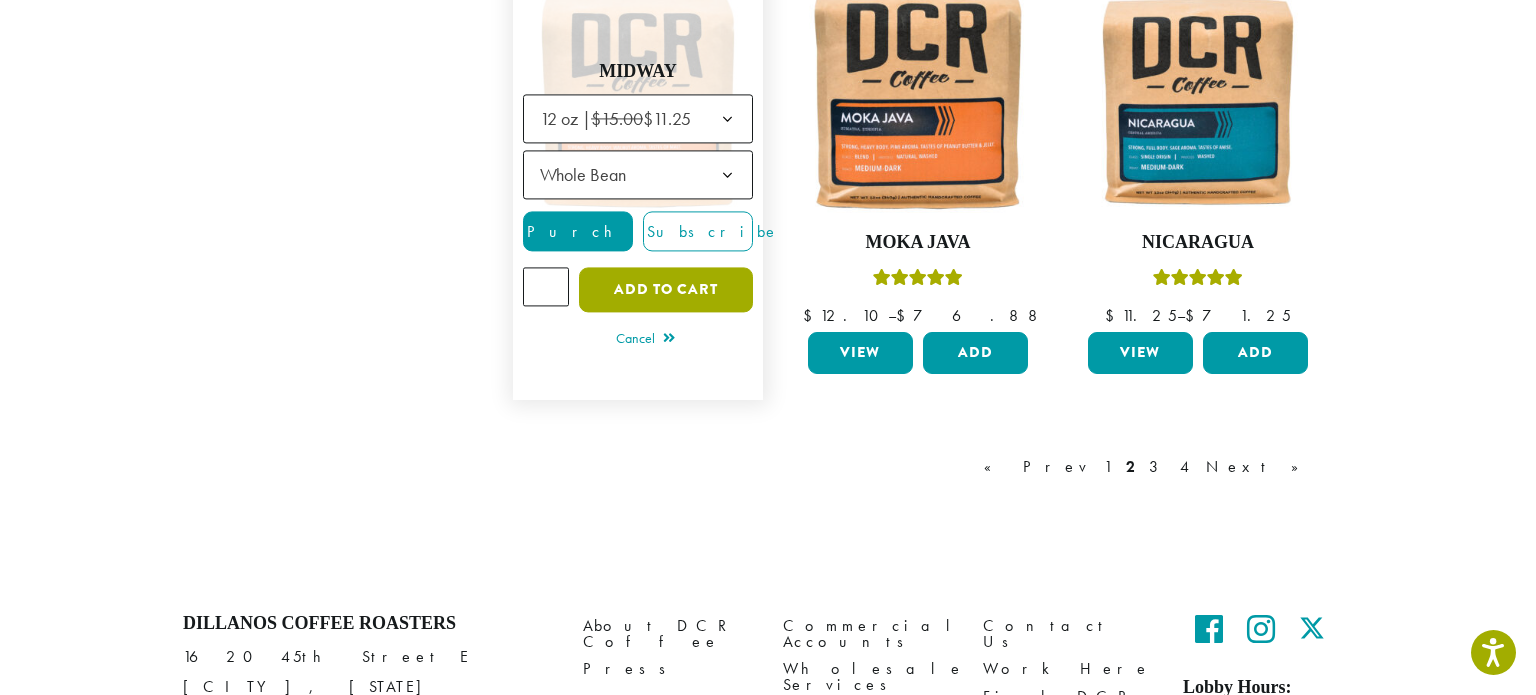 click on "Add to cart" 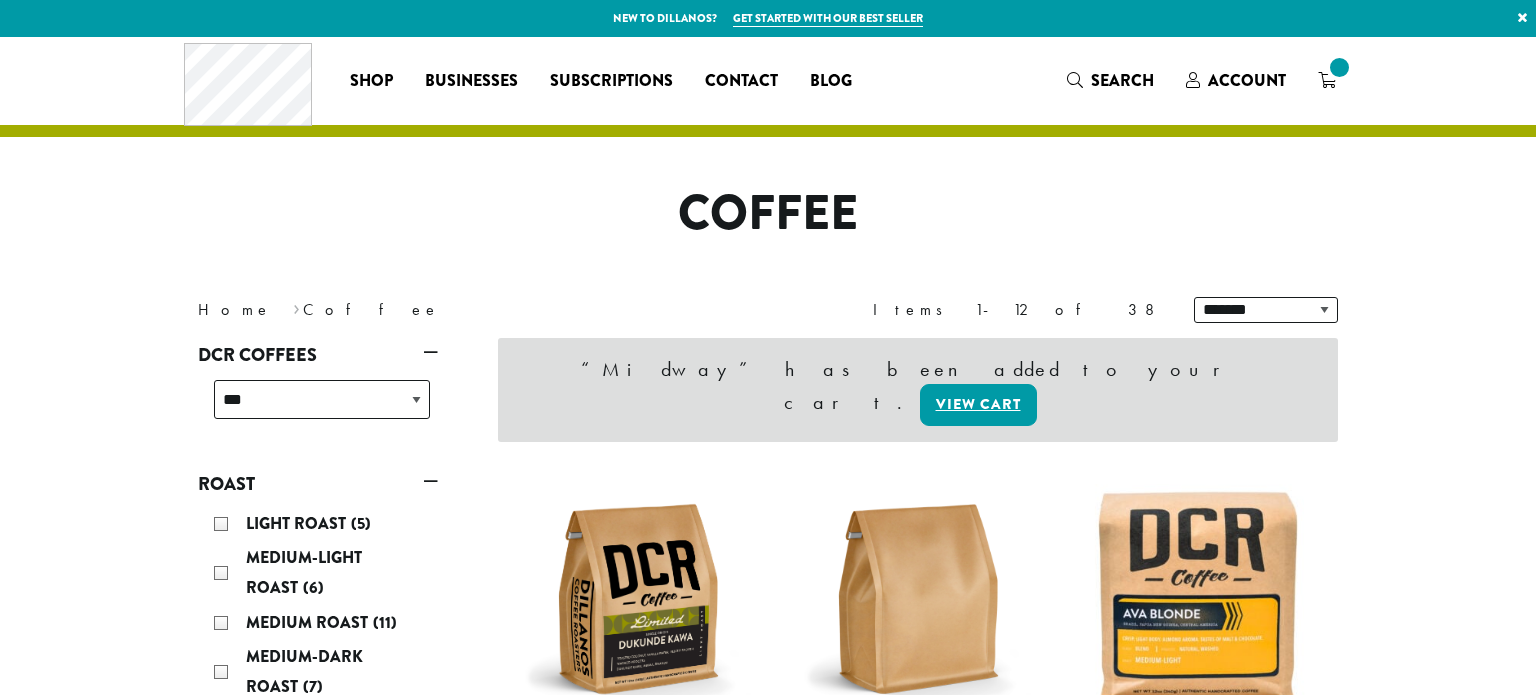 scroll, scrollTop: 0, scrollLeft: 0, axis: both 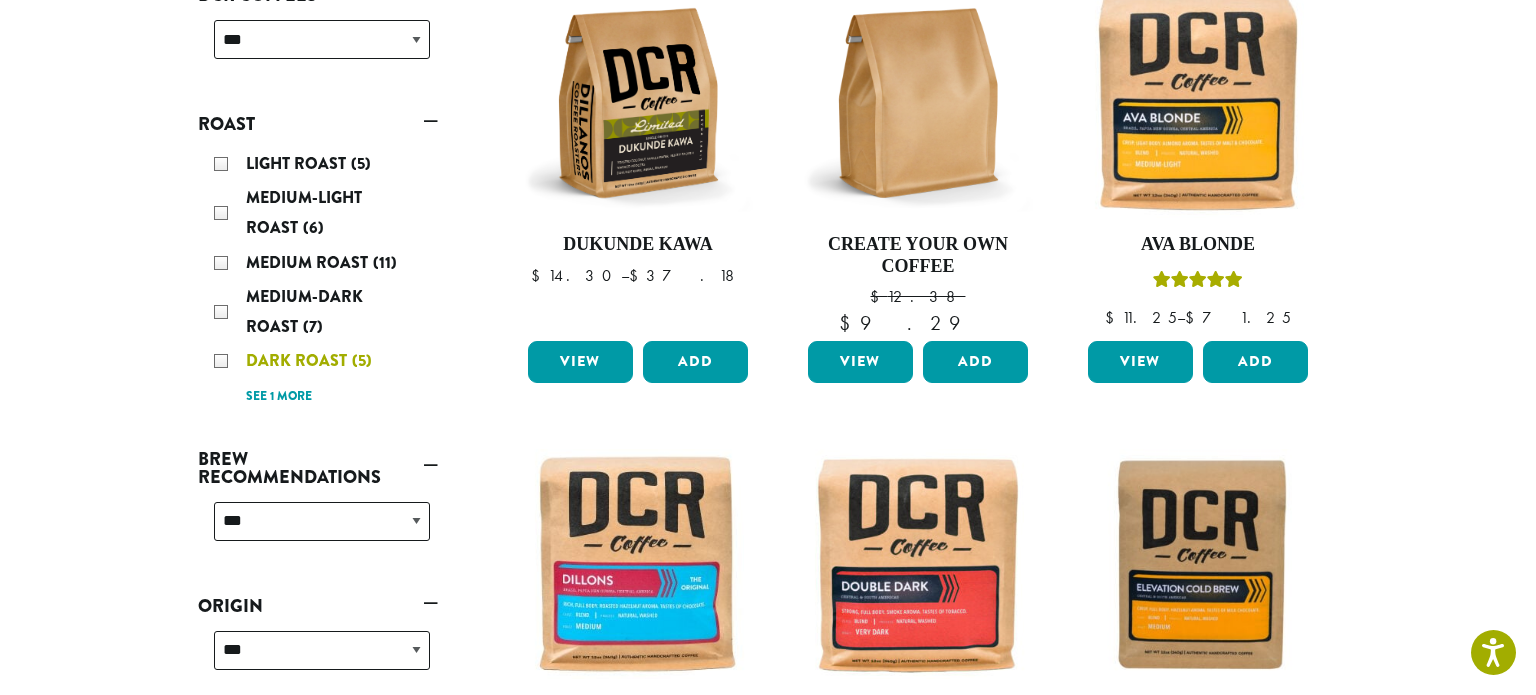 click on "Dark Roast" at bounding box center (299, 360) 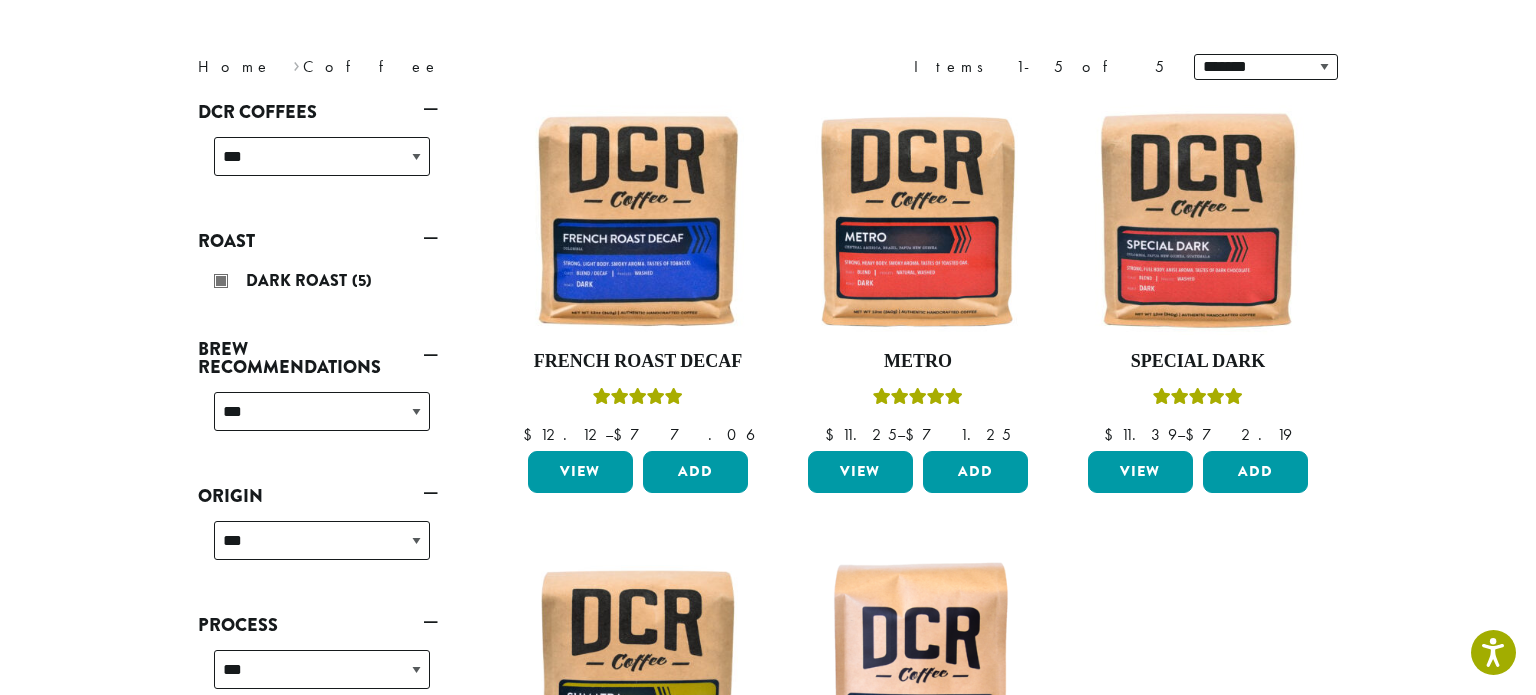 scroll, scrollTop: 203, scrollLeft: 0, axis: vertical 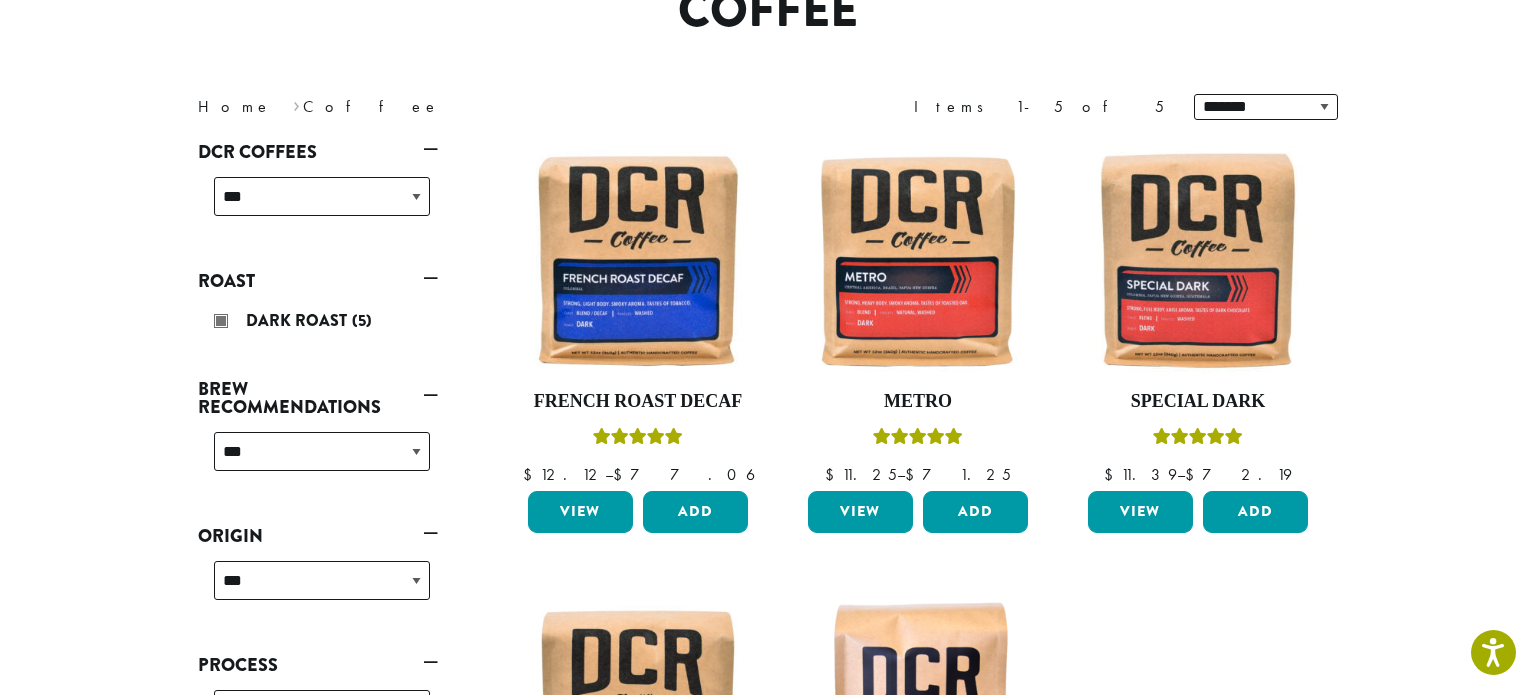 click on "Roast" at bounding box center (318, 281) 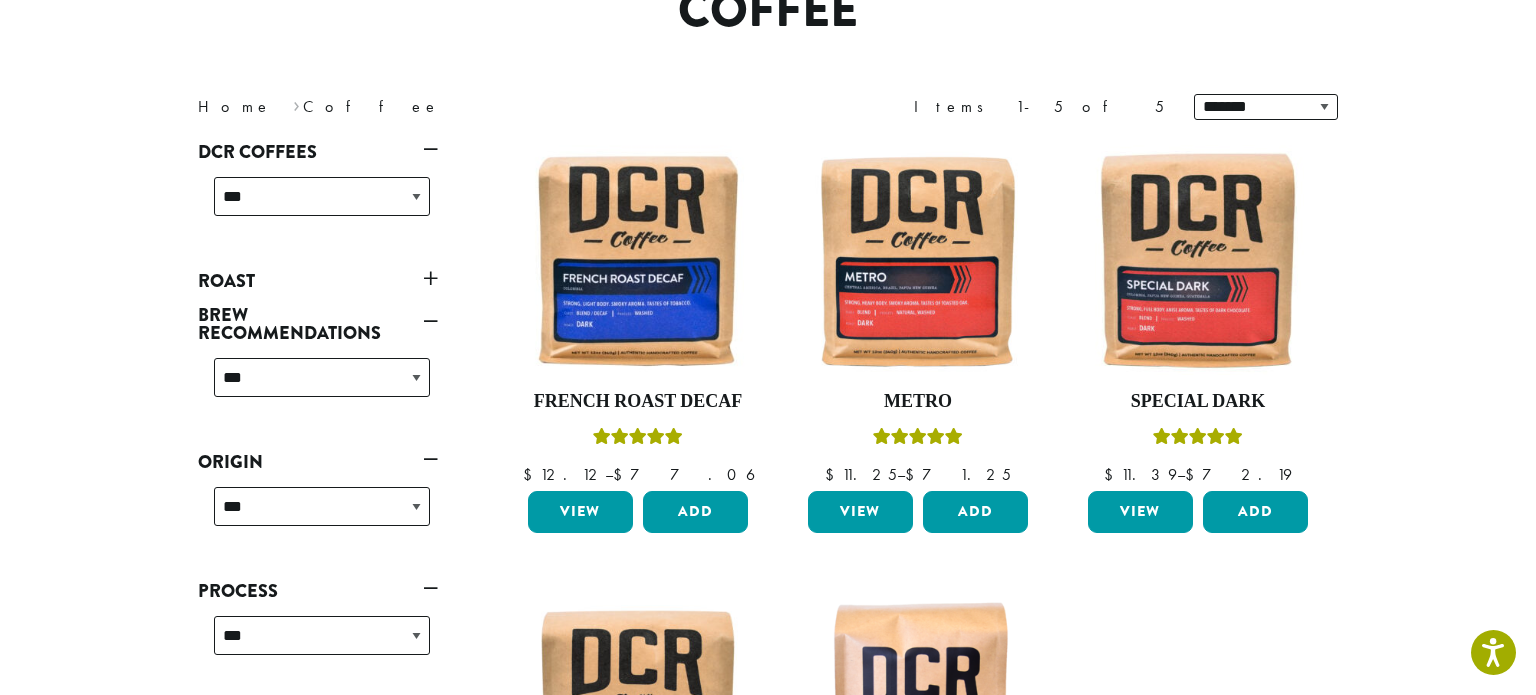 click on "Roast" at bounding box center [318, 281] 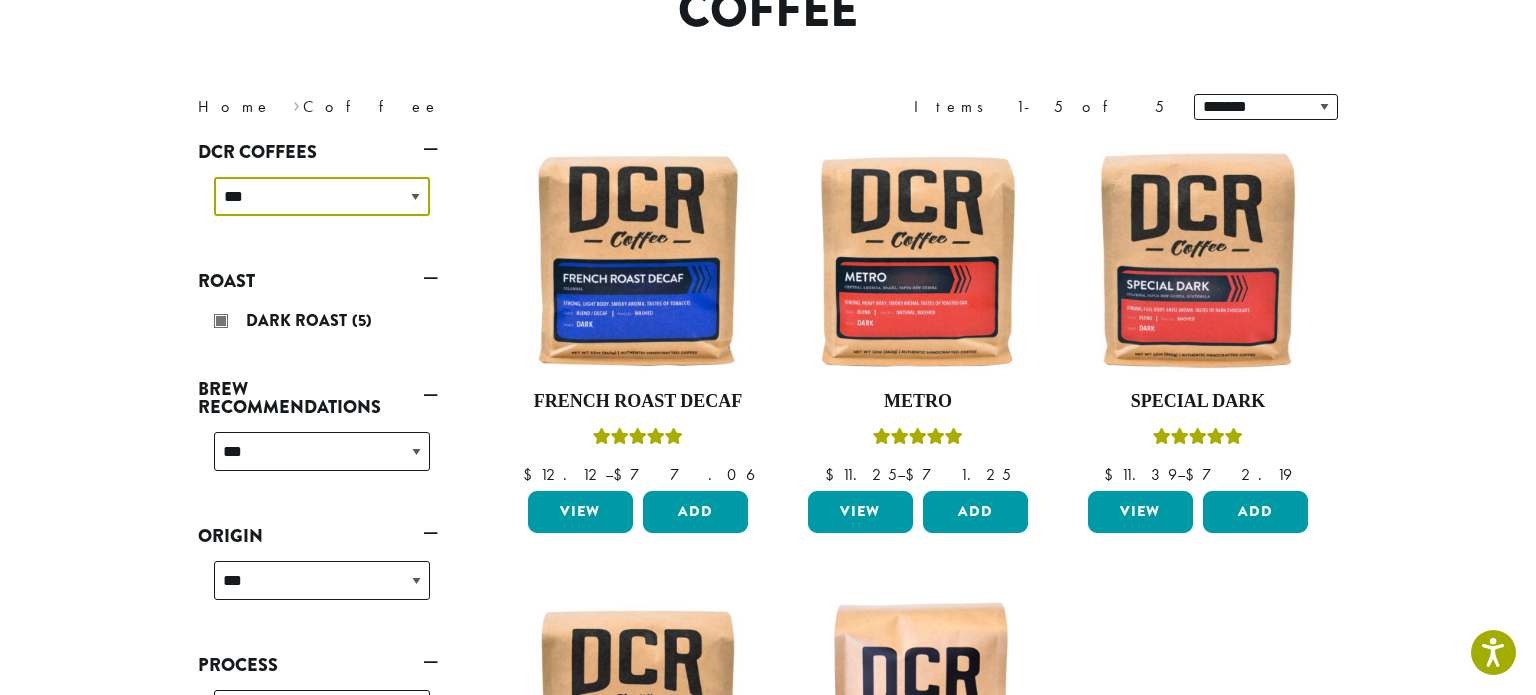 click on "**********" at bounding box center (322, 196) 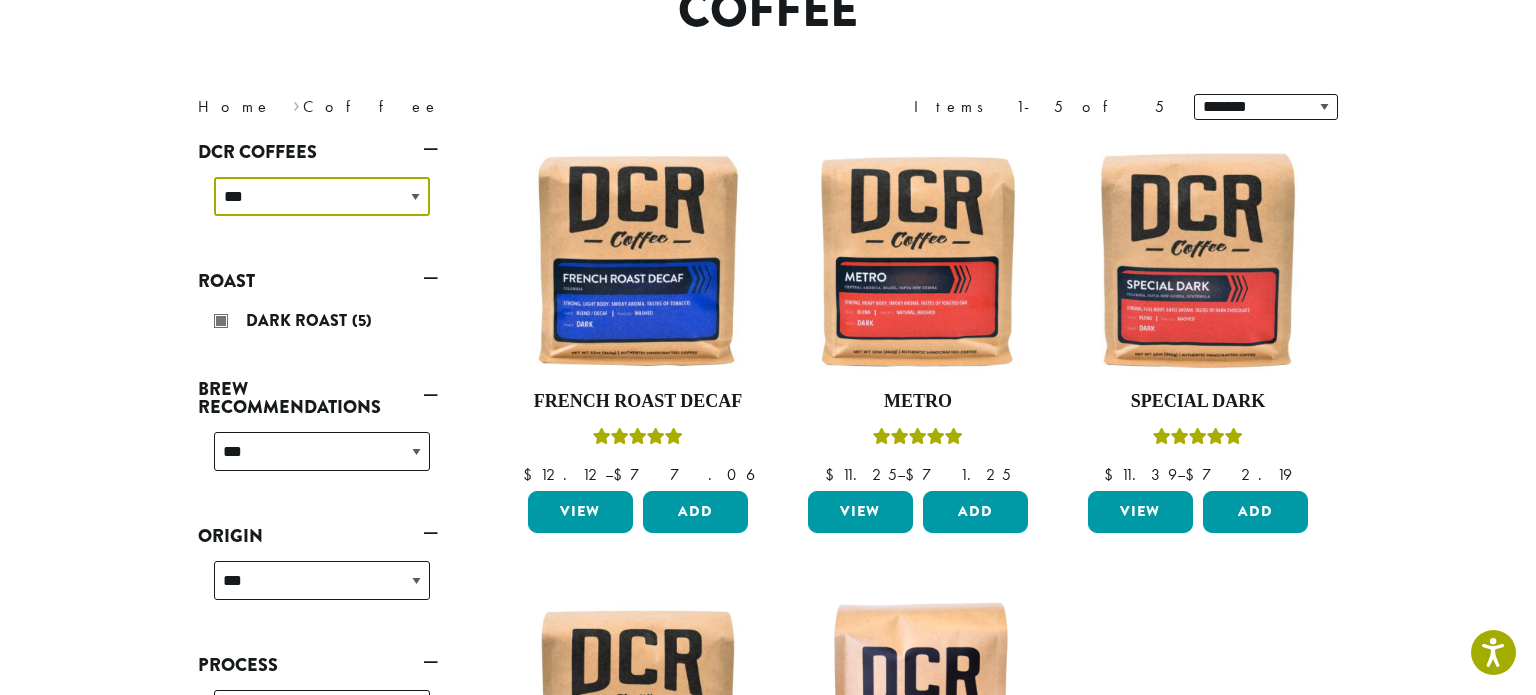 click on "**********" at bounding box center (322, 196) 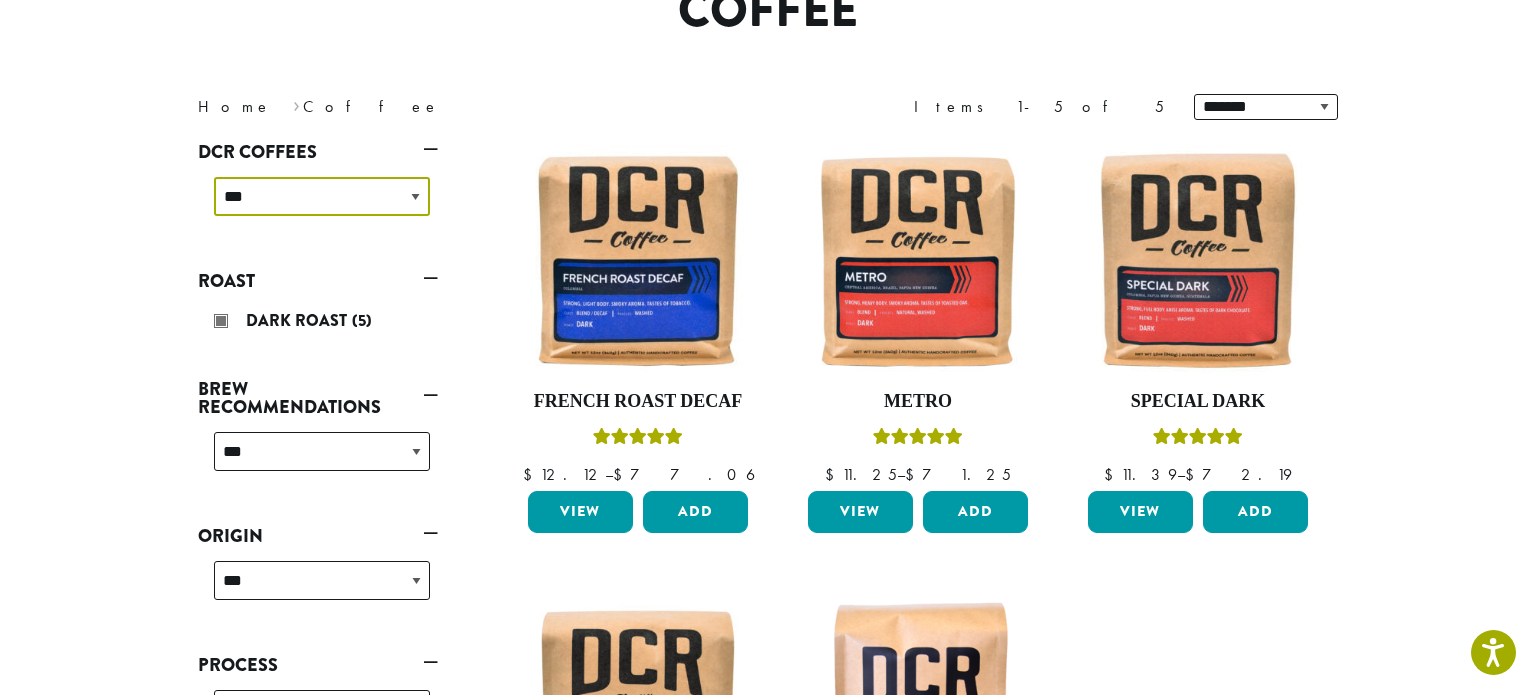 click on "**********" at bounding box center [322, 196] 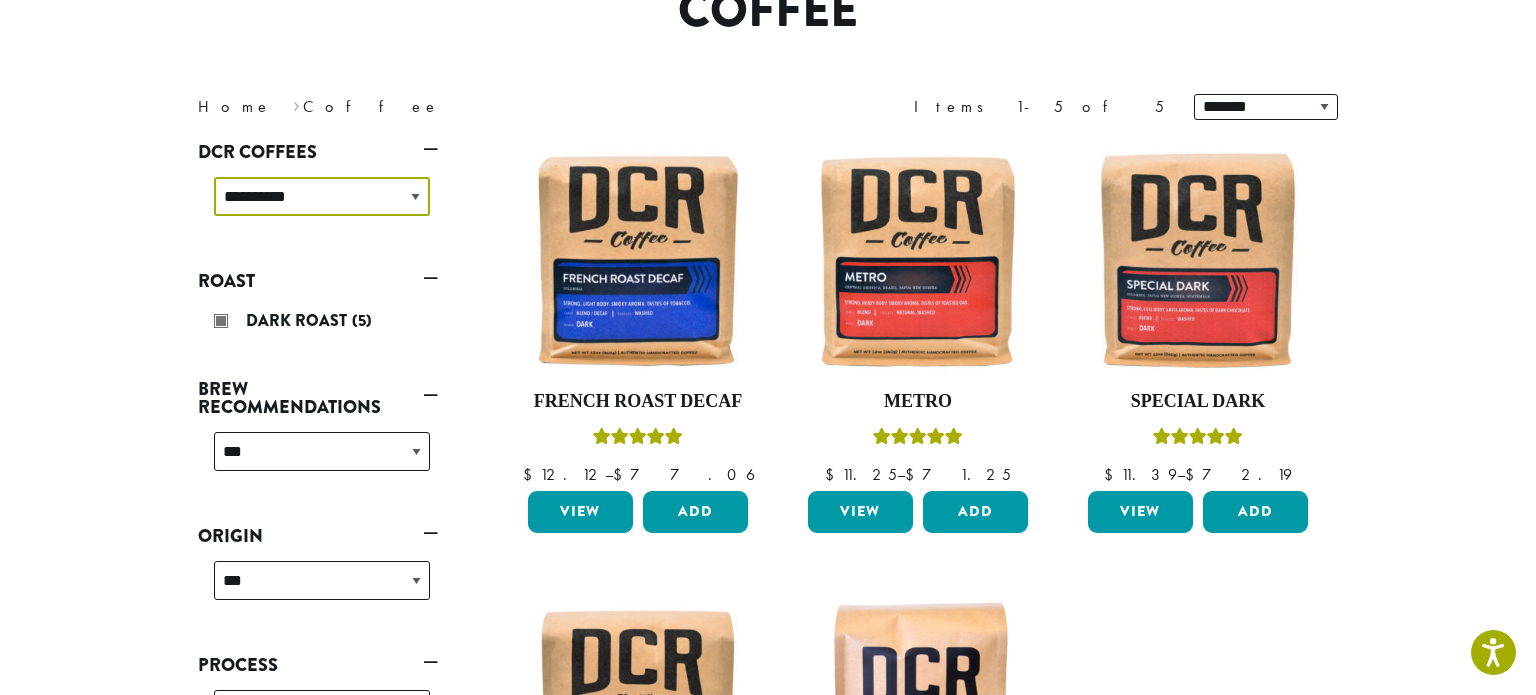 click on "**********" at bounding box center (322, 196) 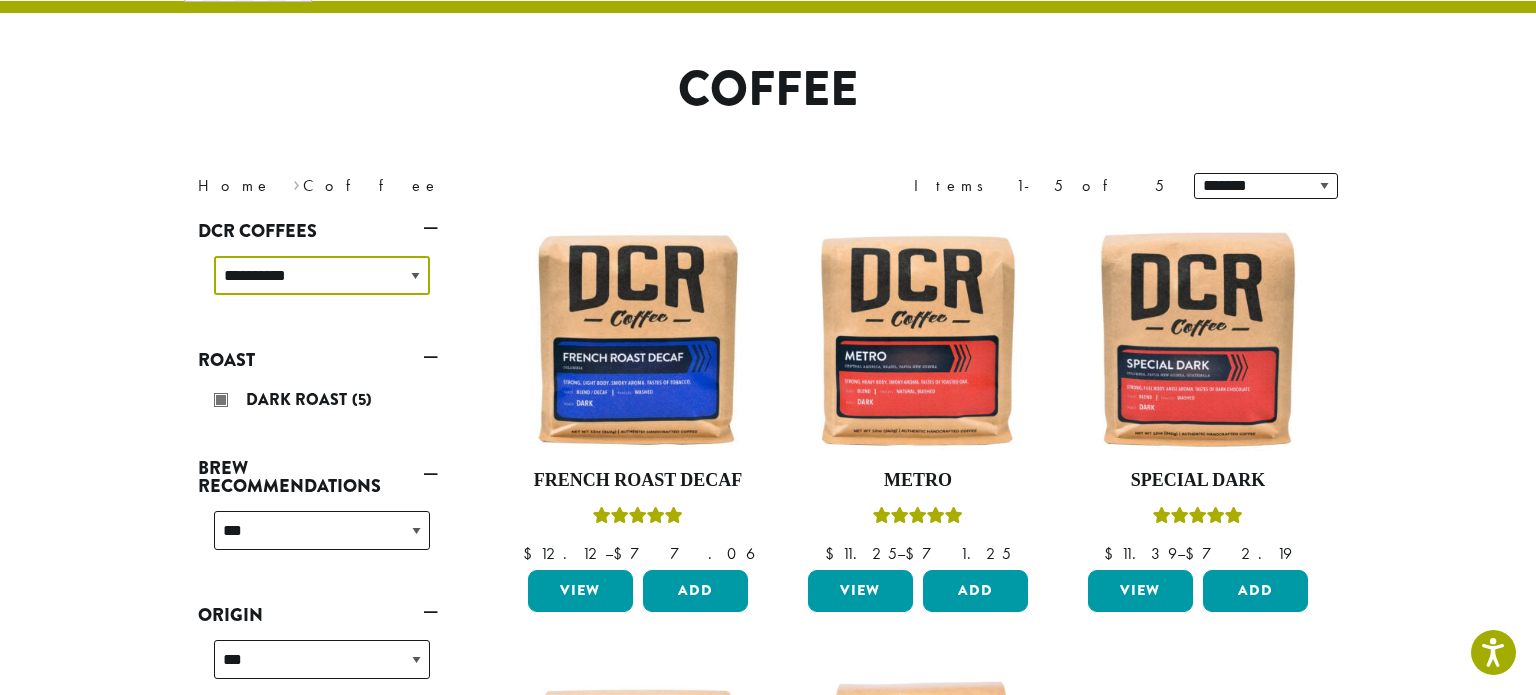 scroll, scrollTop: 123, scrollLeft: 0, axis: vertical 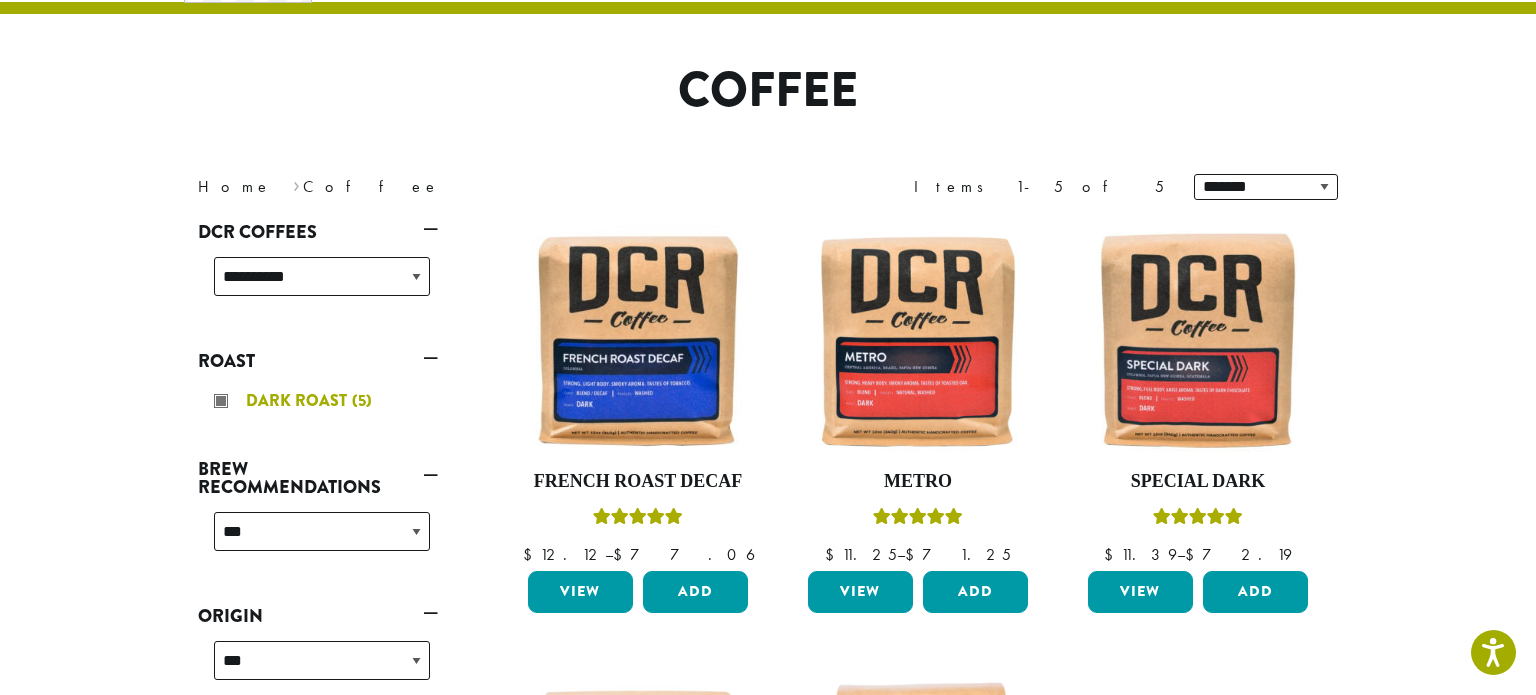 click on "Dark Roast (5)" at bounding box center [322, 401] 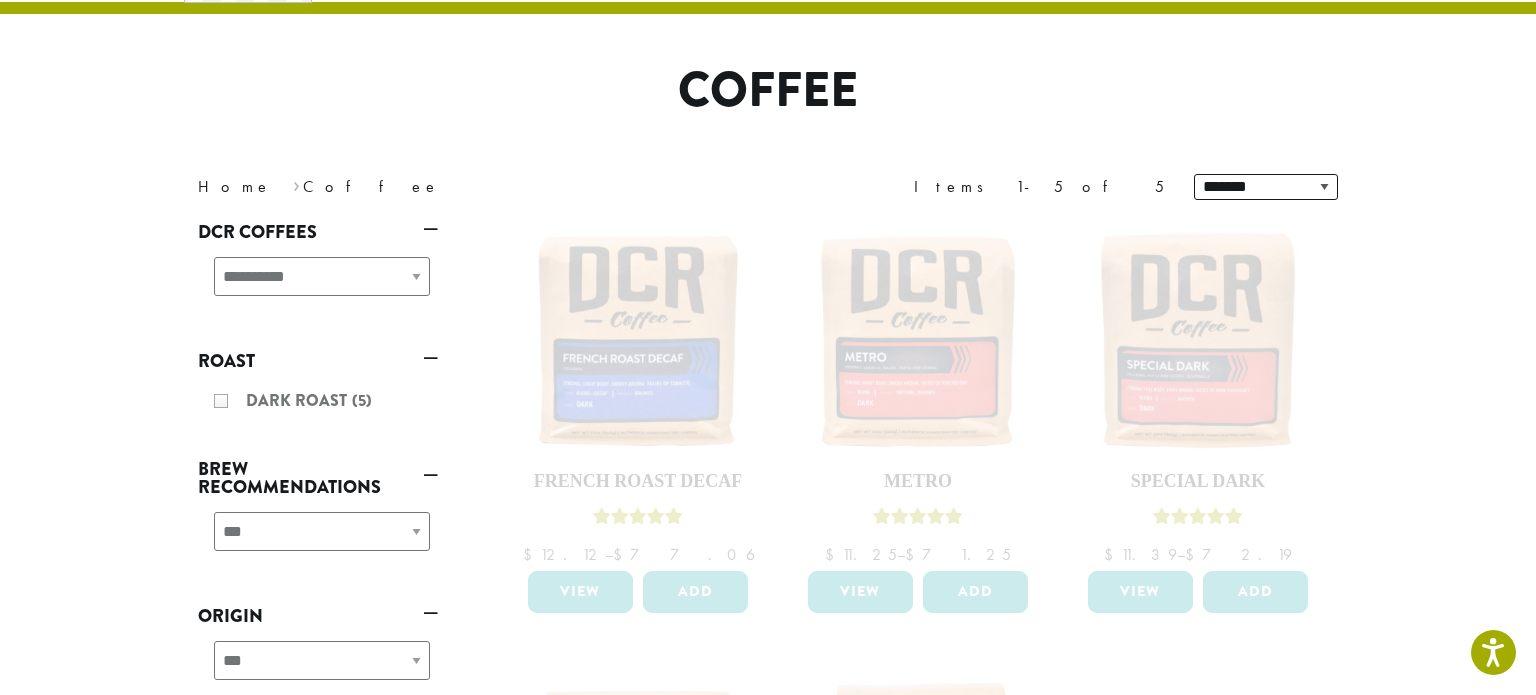 click on "Roast" at bounding box center (318, 361) 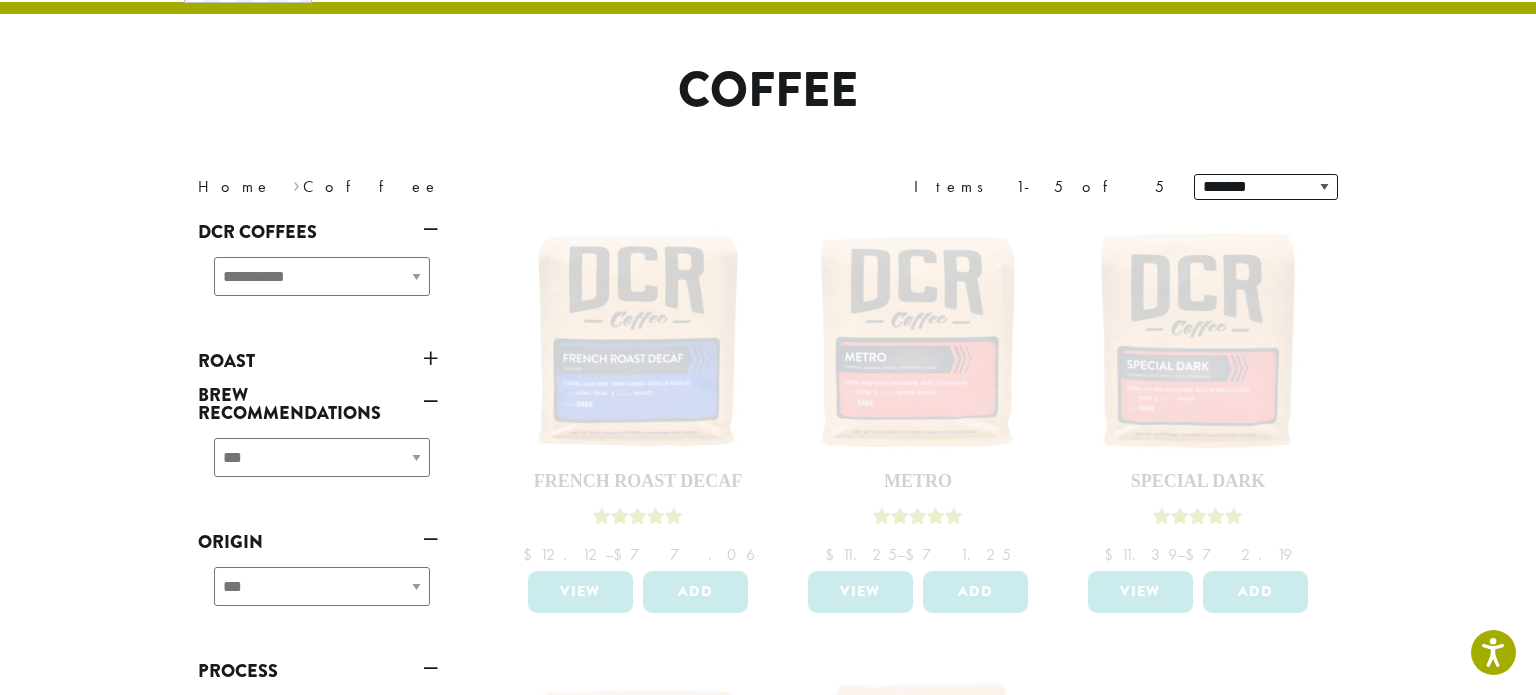 click on "Roast" at bounding box center (318, 361) 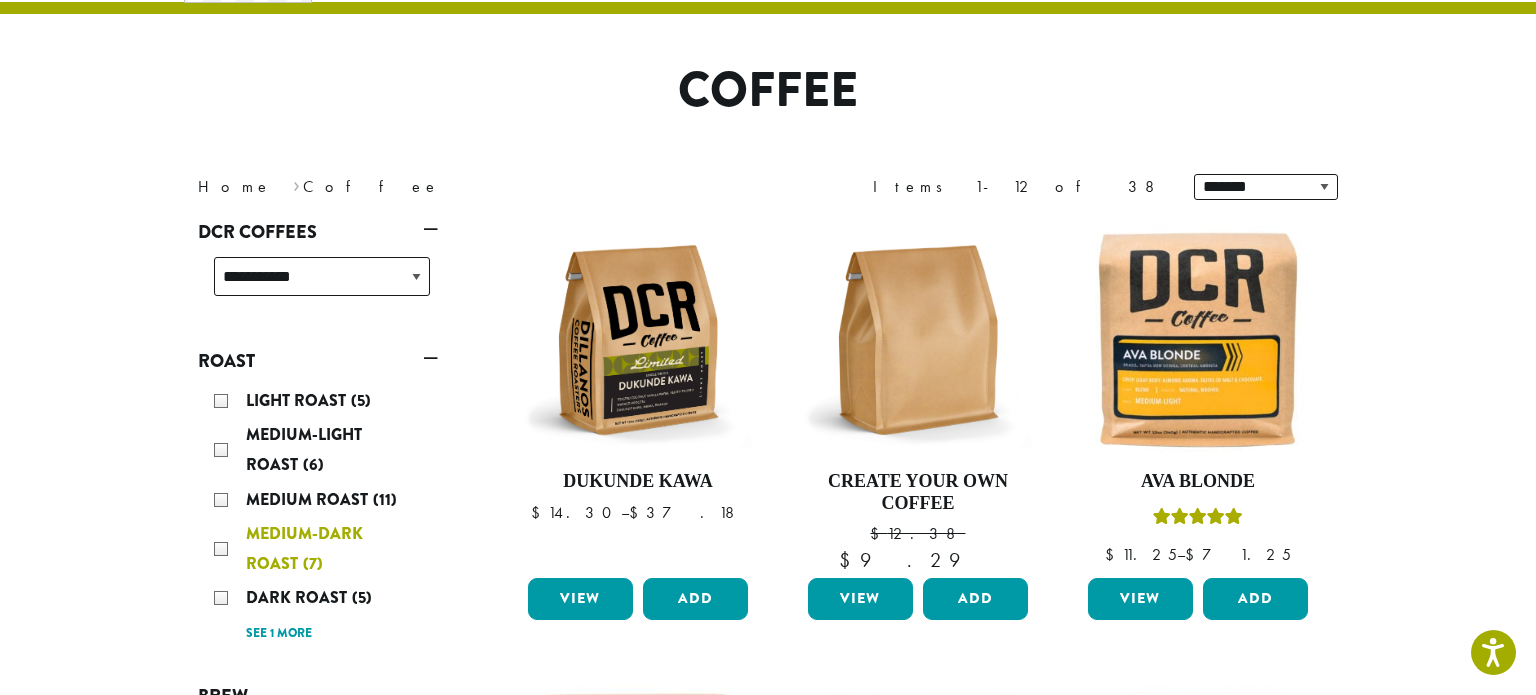 click on "Medium-Dark Roast" at bounding box center (304, 548) 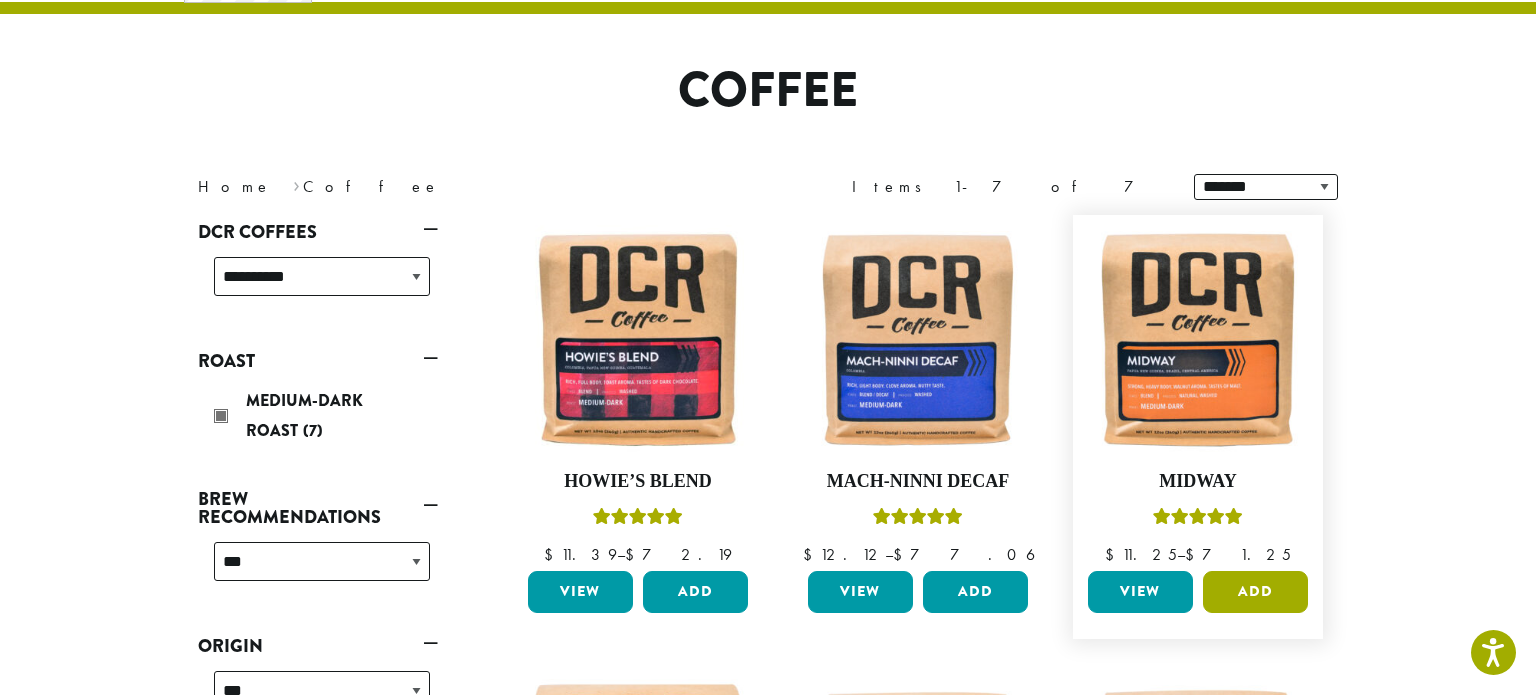click on "Add" at bounding box center (1255, 592) 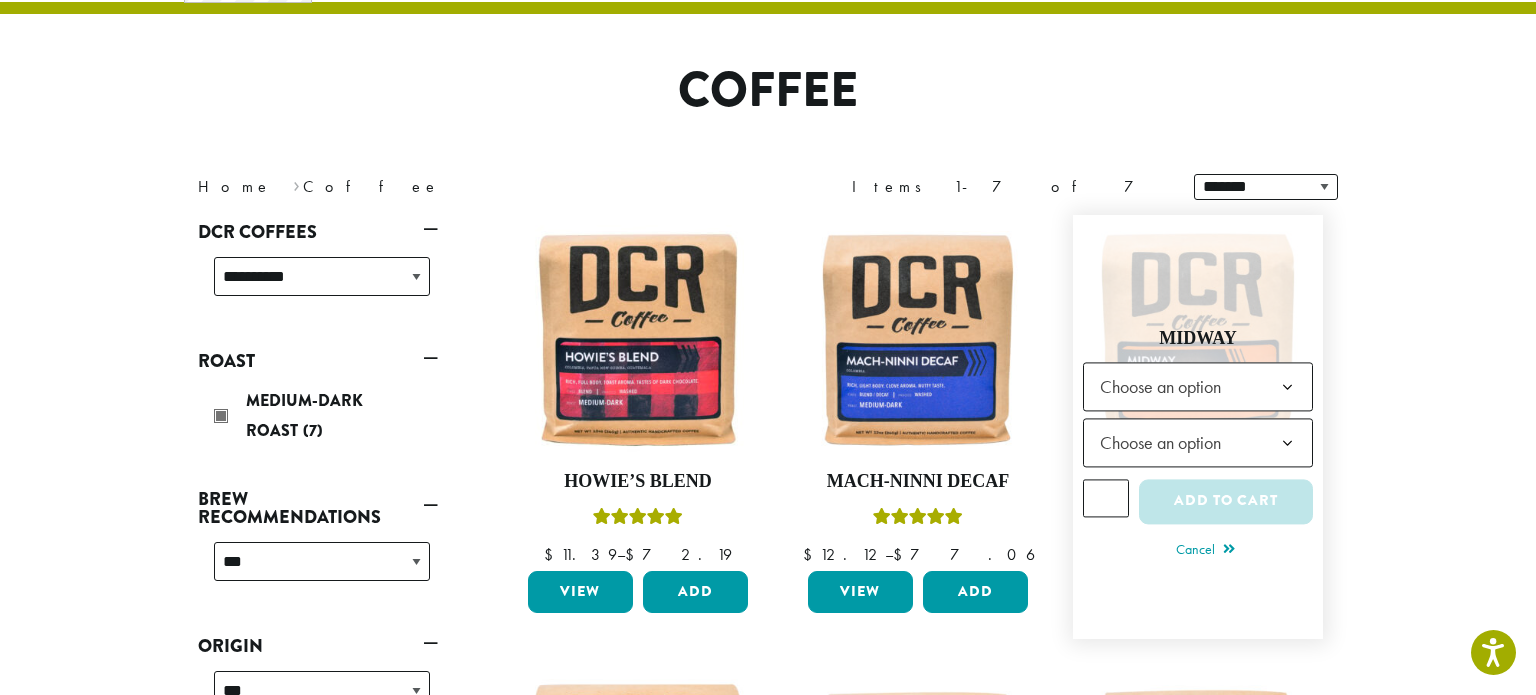 click on "Choose an option" 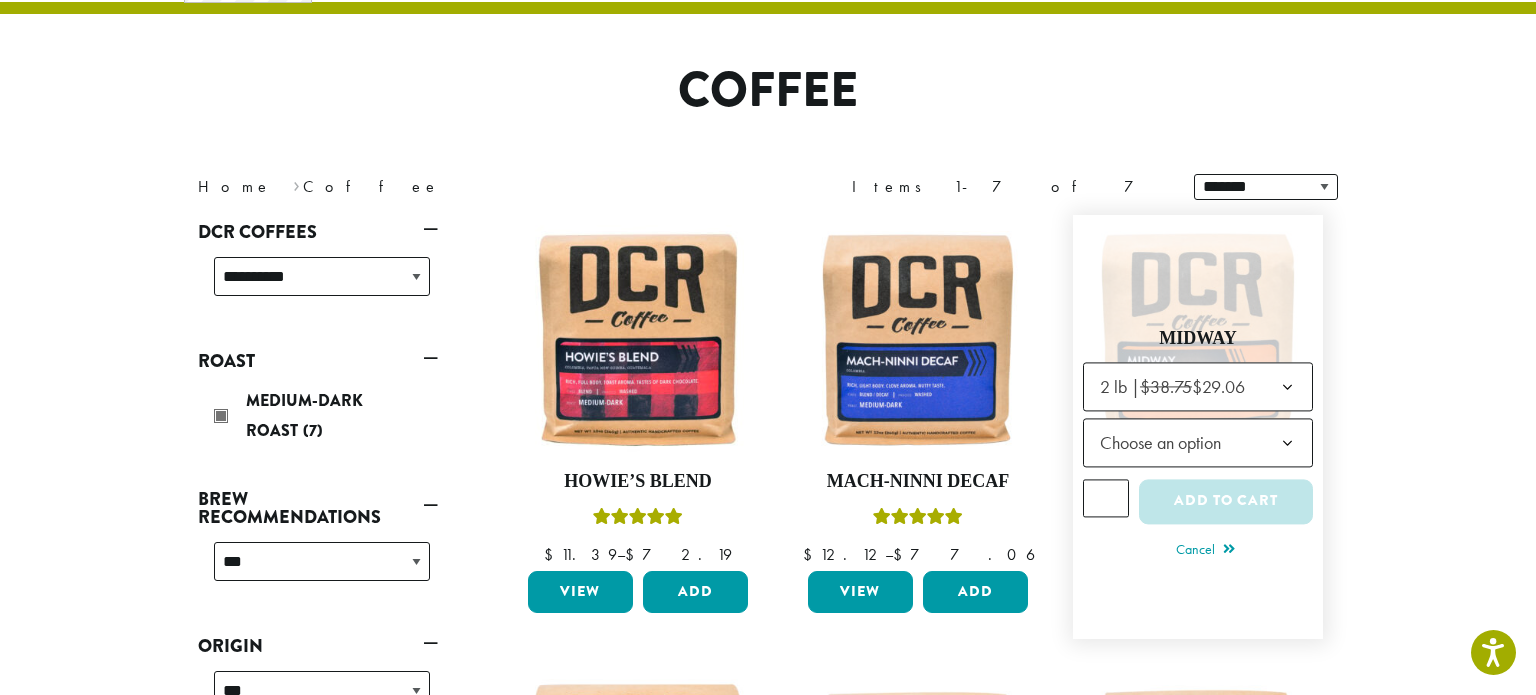 click on "Choose an option" 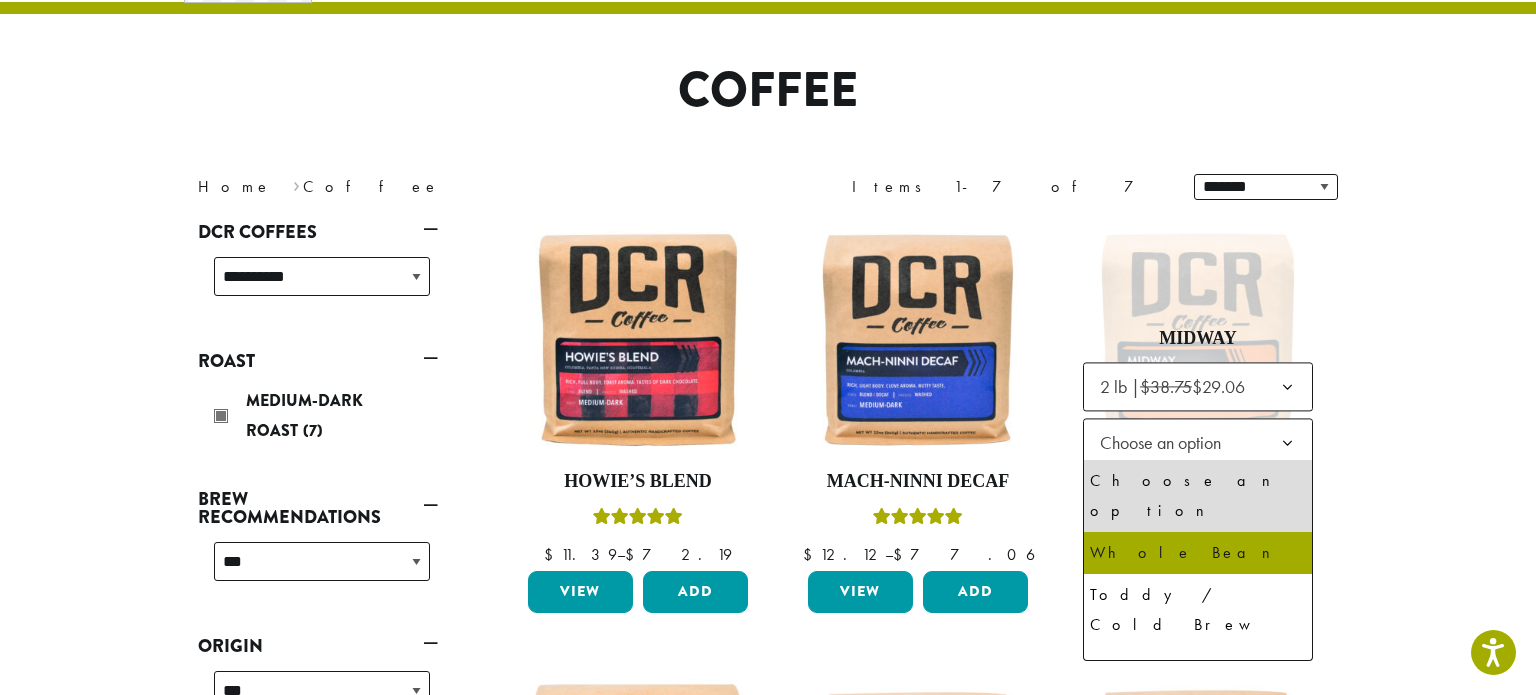 select on "**********" 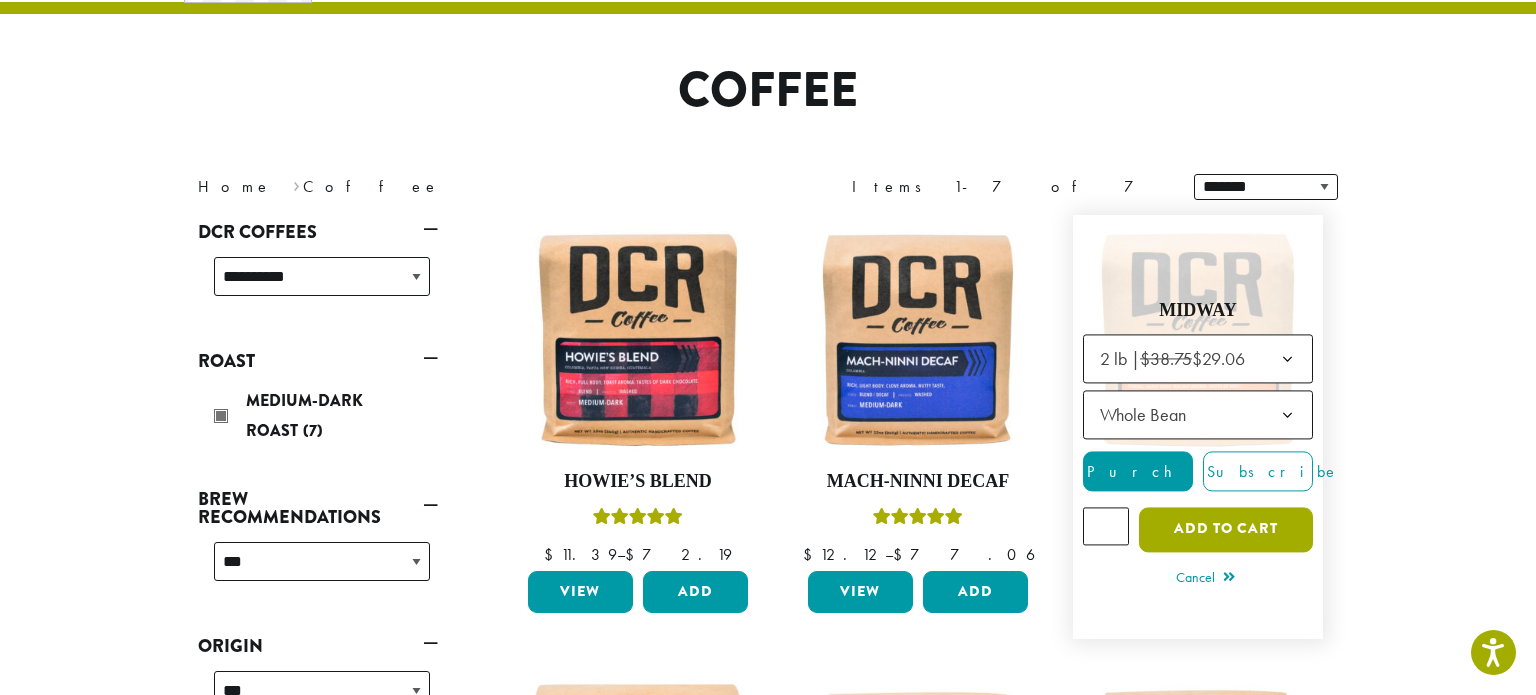 click on "Add to cart" 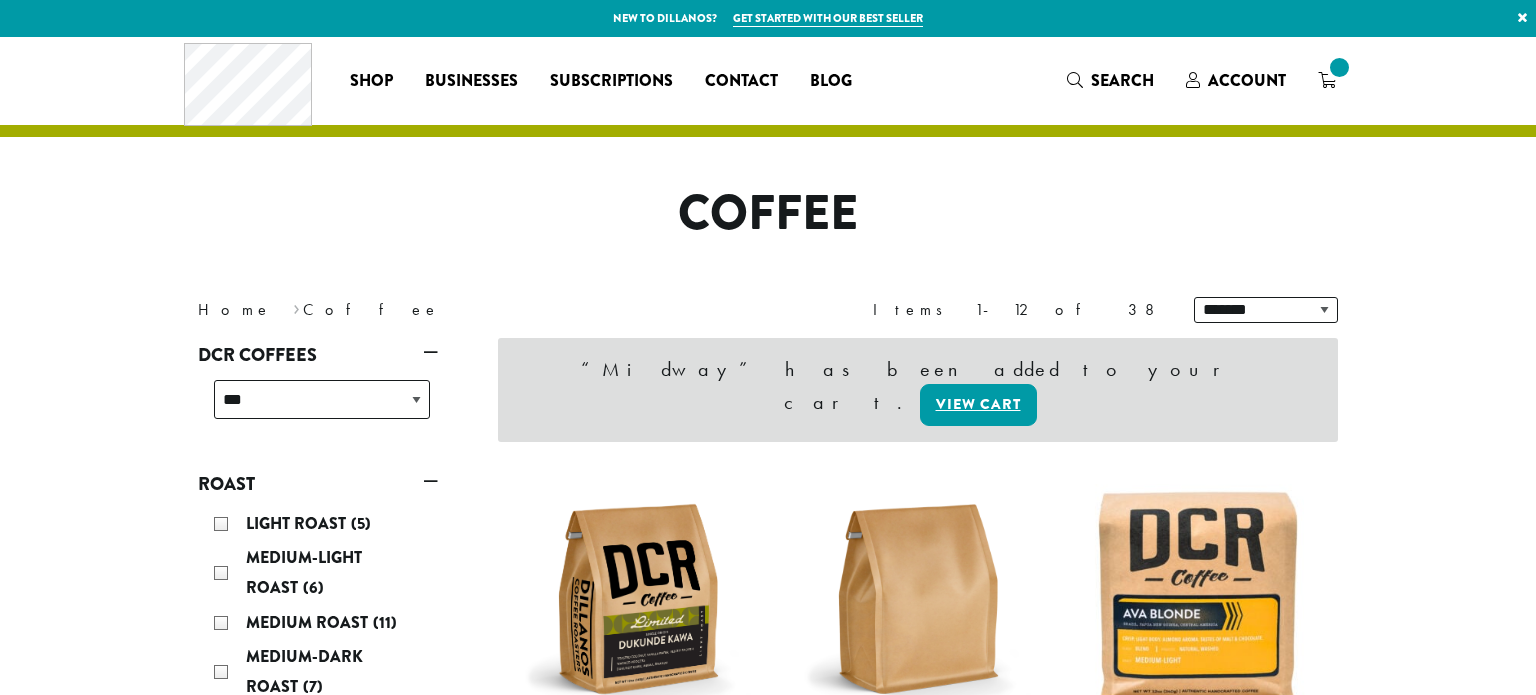 scroll, scrollTop: 0, scrollLeft: 0, axis: both 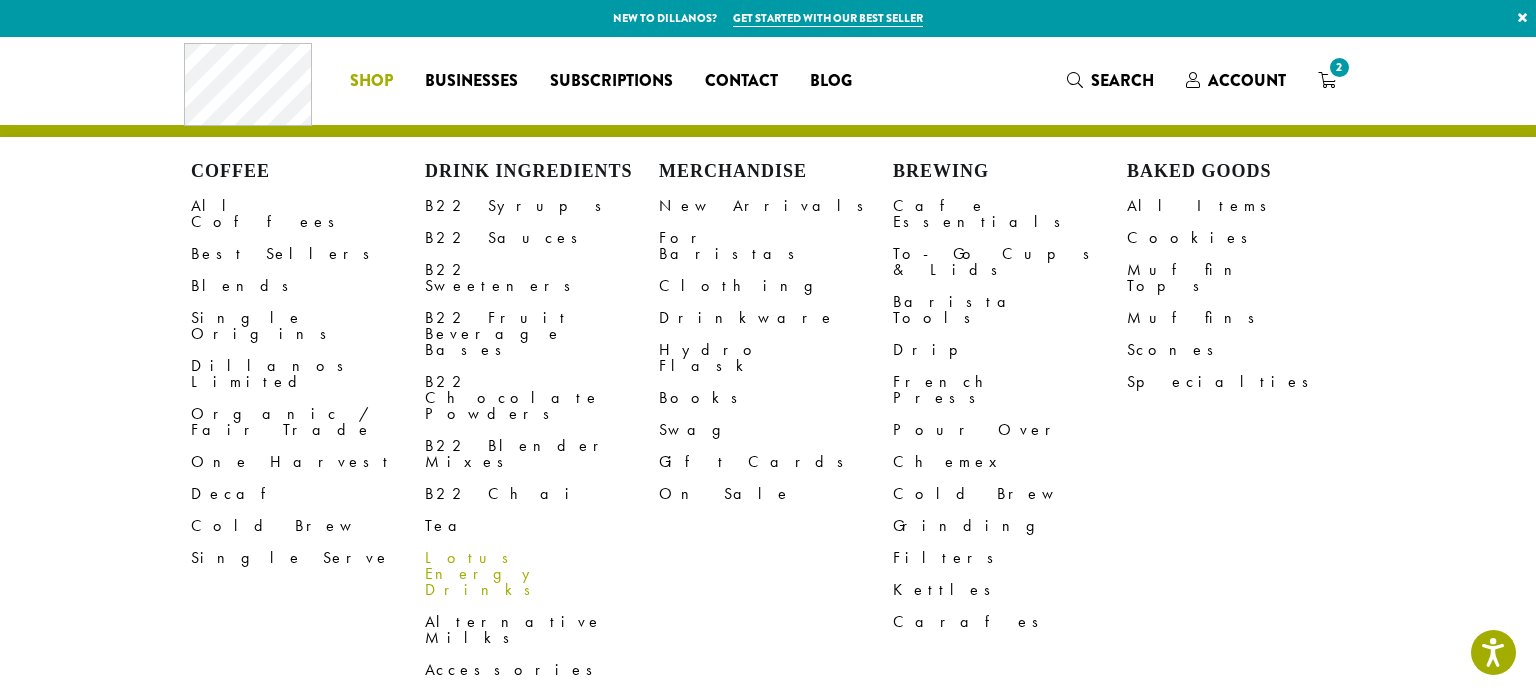click on "Lotus Energy Drinks" at bounding box center (542, 574) 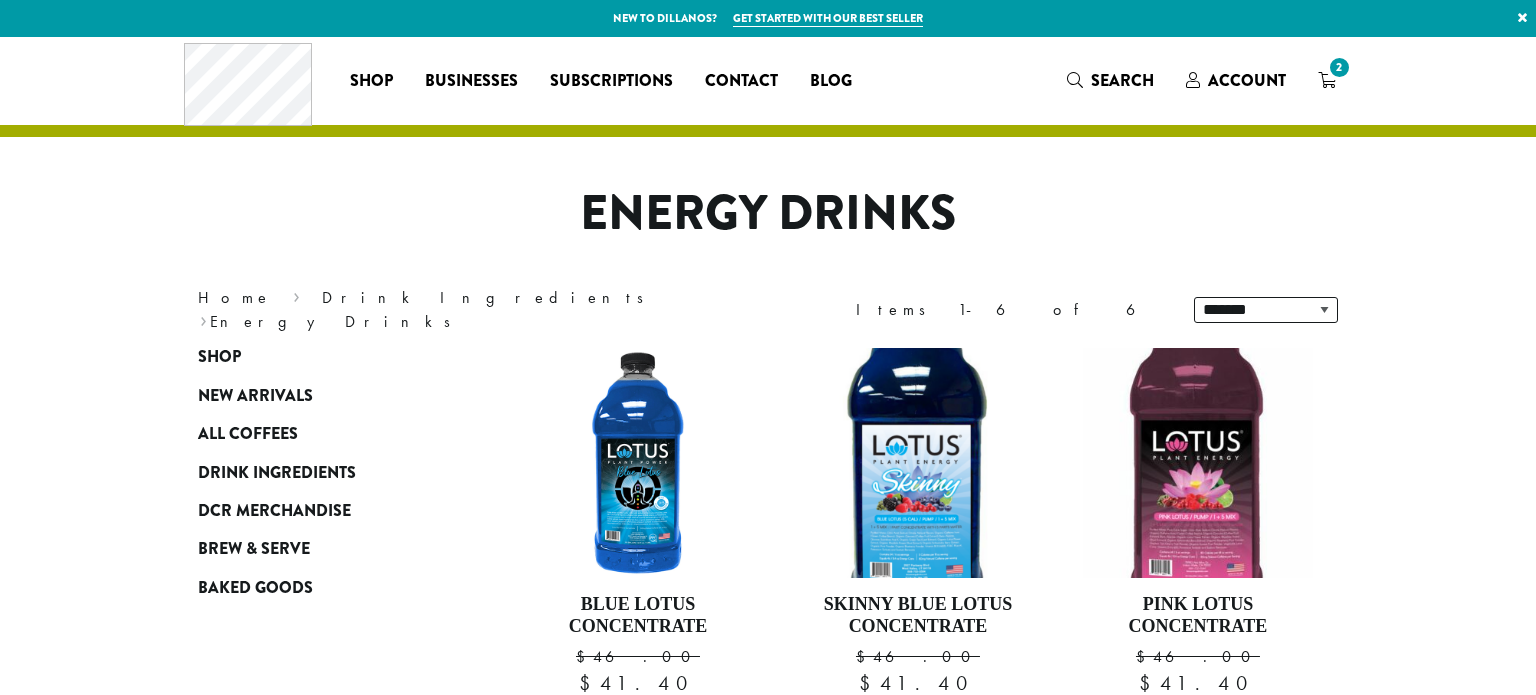 scroll, scrollTop: 0, scrollLeft: 0, axis: both 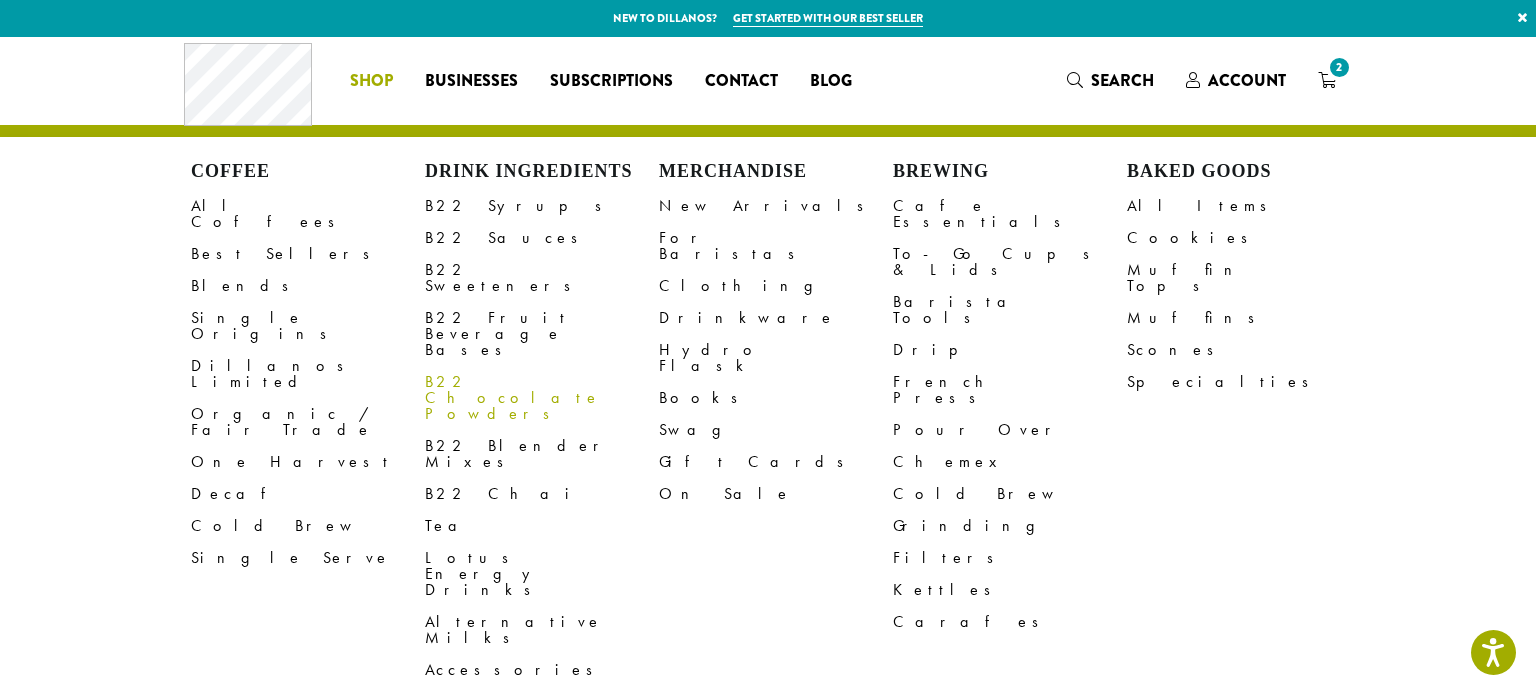 click on "B22 Chocolate Powders" at bounding box center [542, 398] 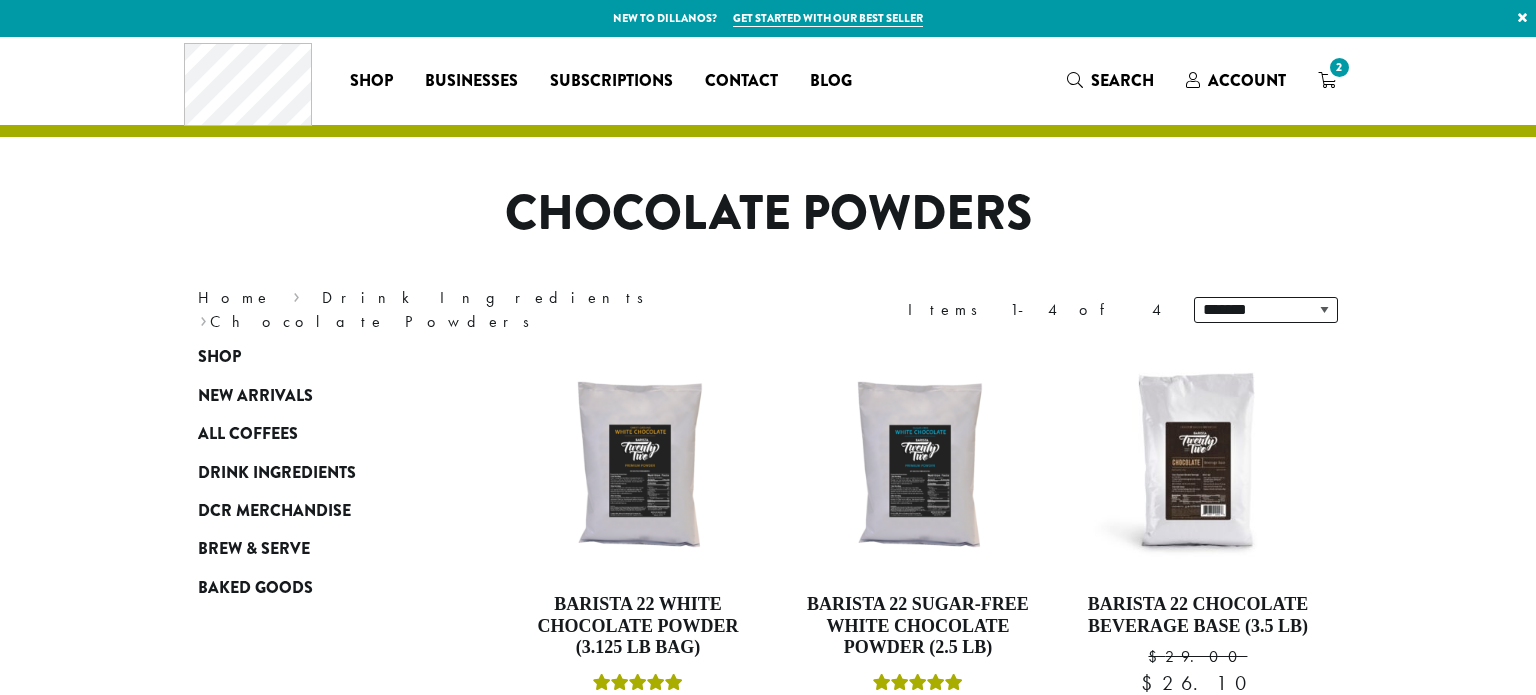 scroll, scrollTop: 0, scrollLeft: 0, axis: both 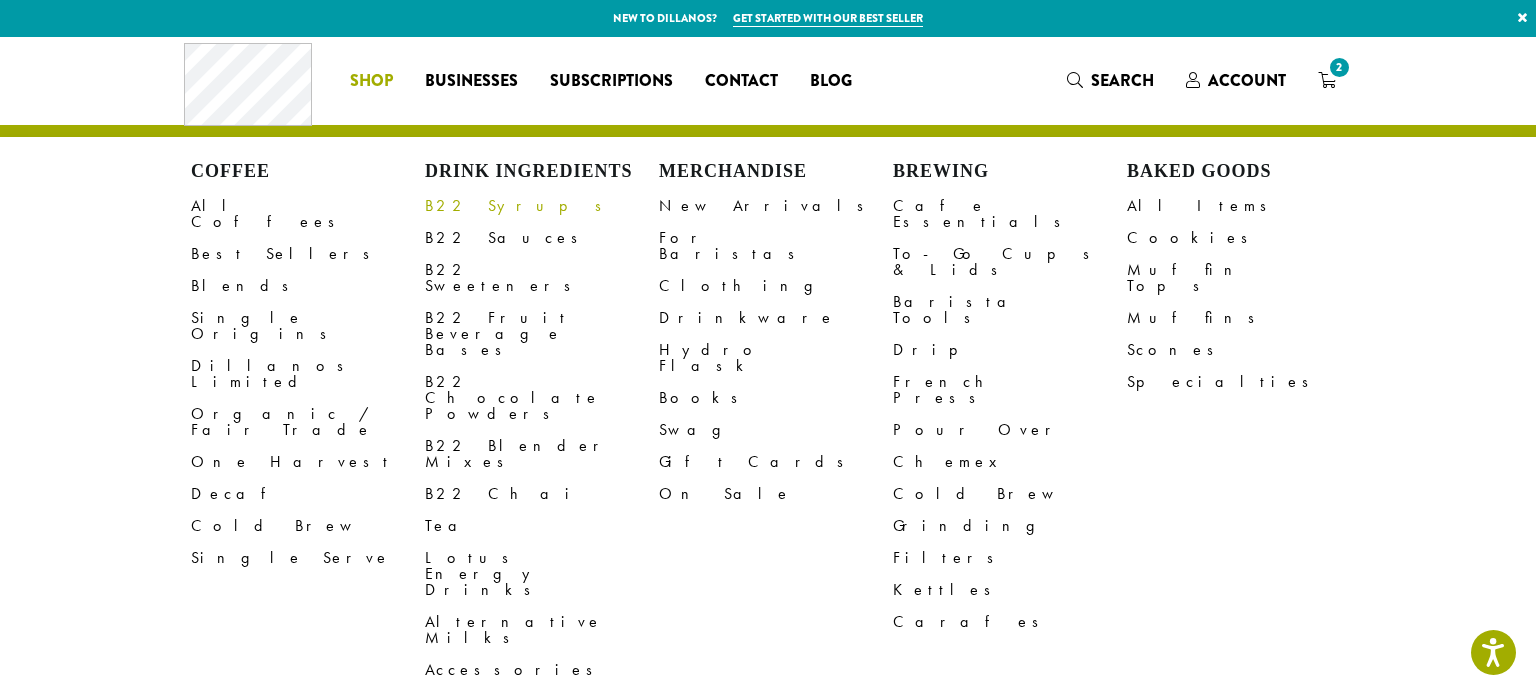 click on "B22 Syrups" at bounding box center [542, 206] 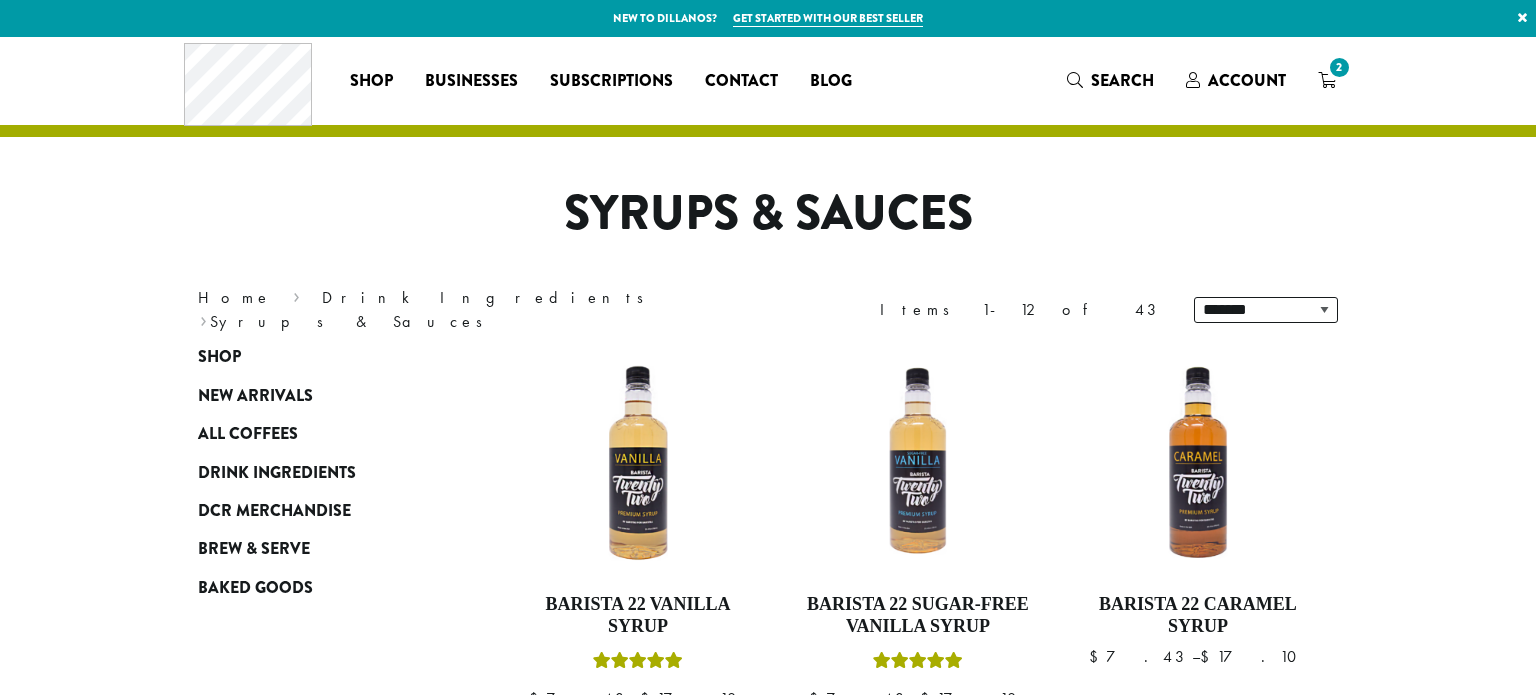 scroll, scrollTop: 0, scrollLeft: 0, axis: both 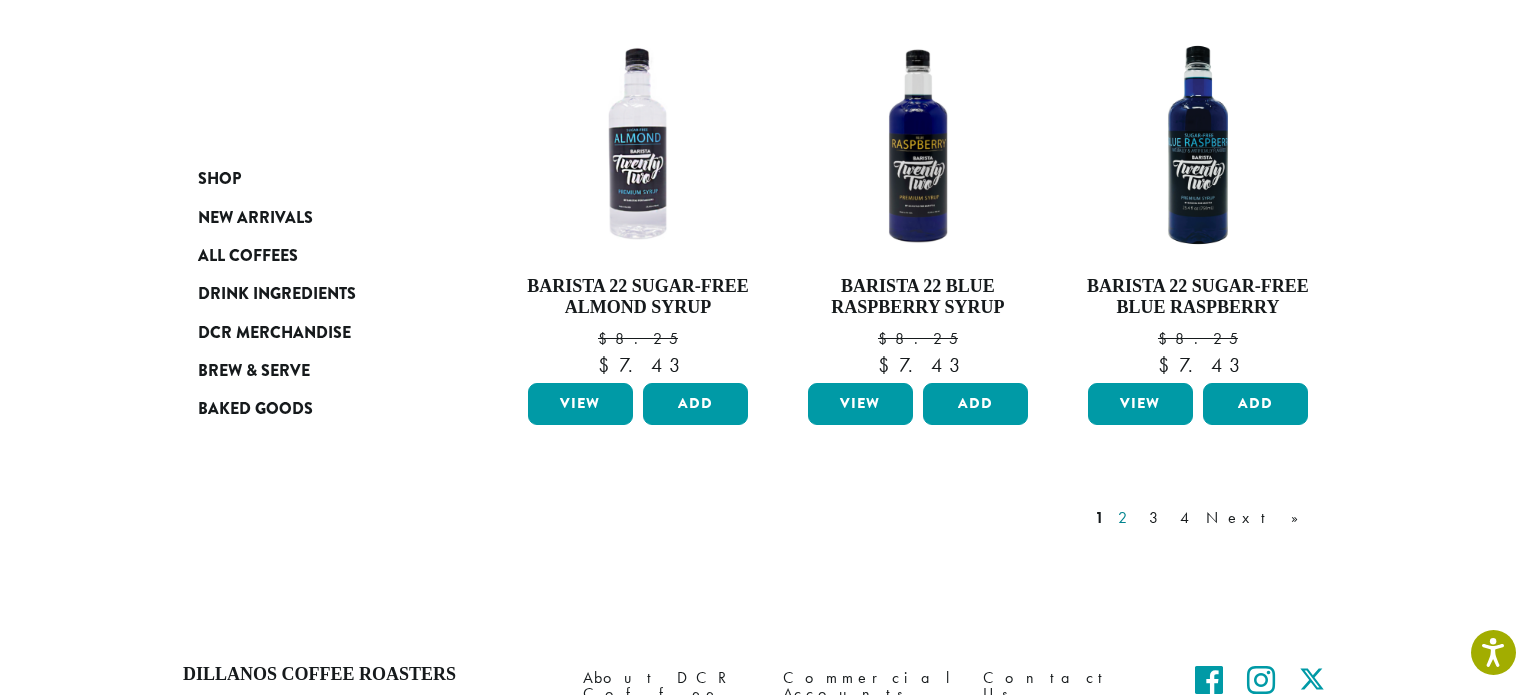 click on "2" at bounding box center [1126, 518] 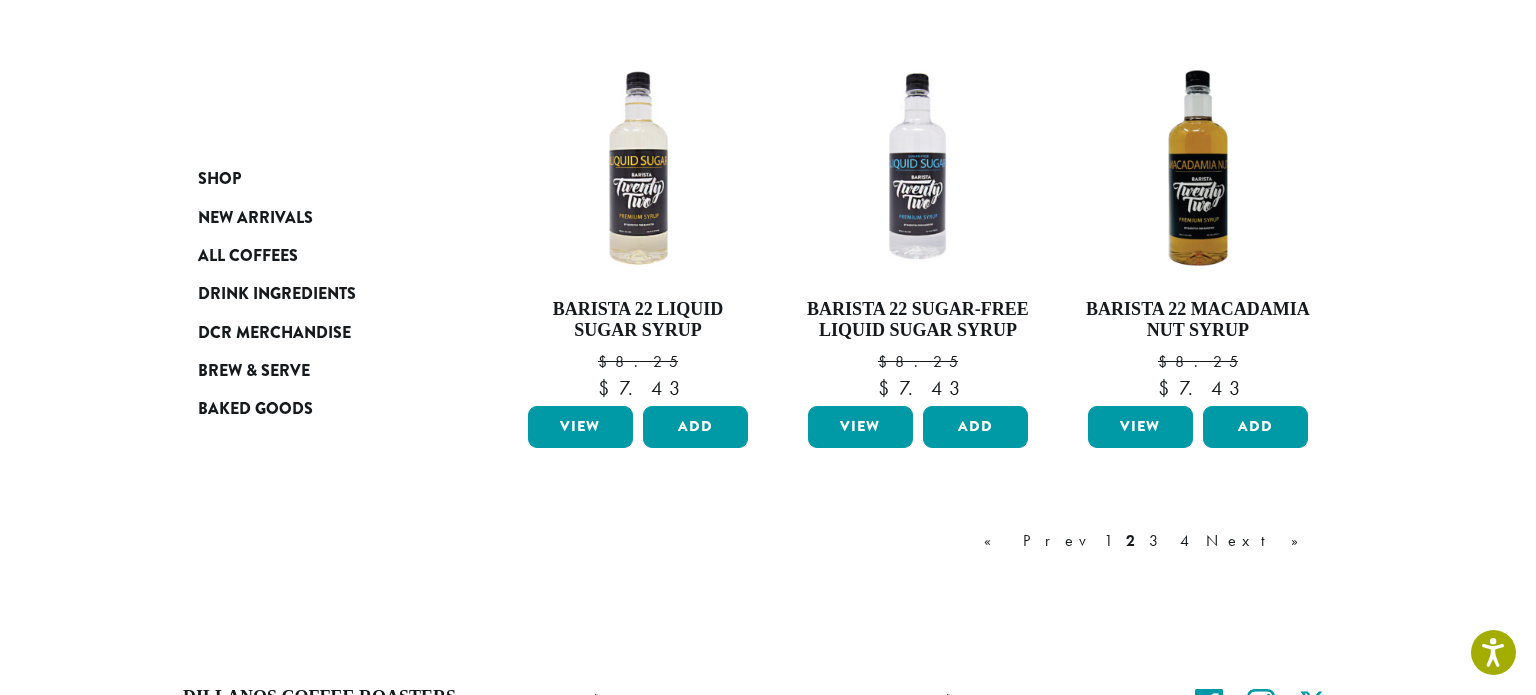 scroll, scrollTop: 1803, scrollLeft: 0, axis: vertical 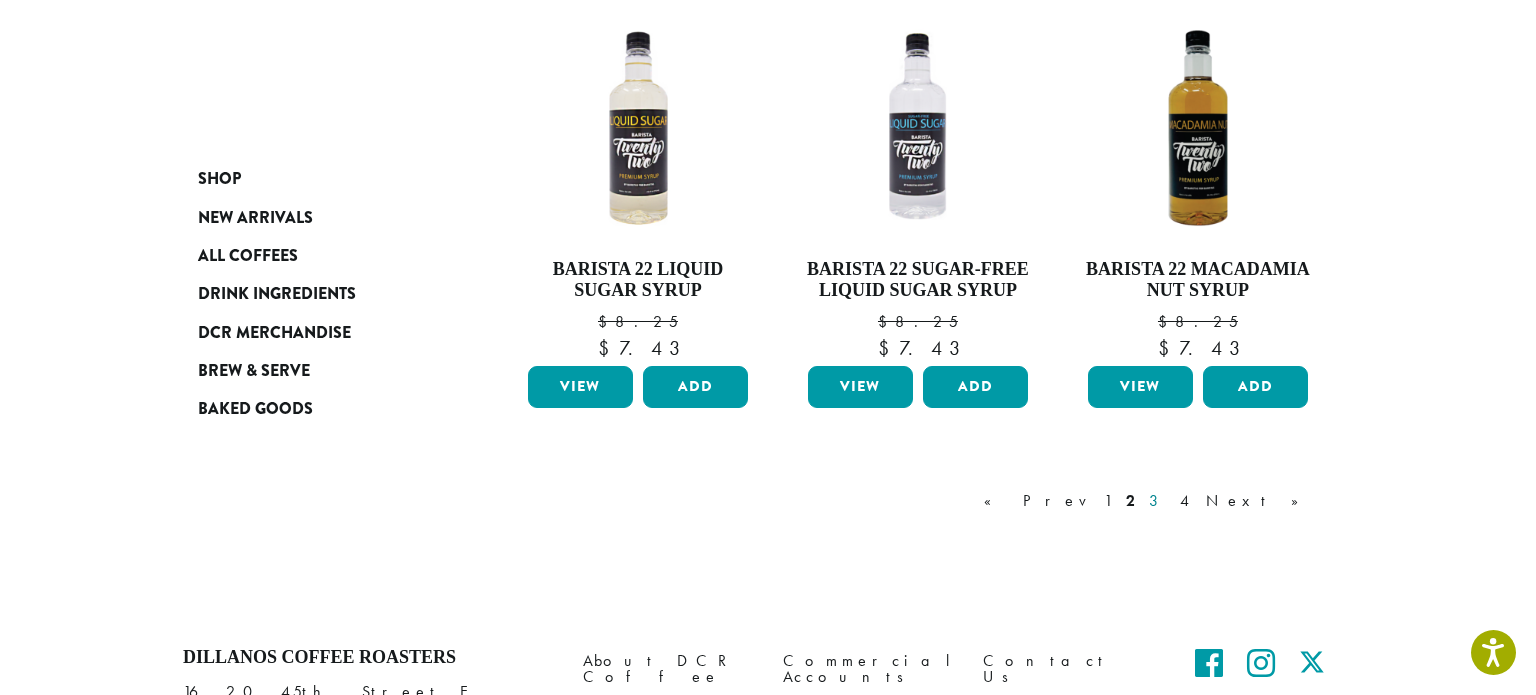 click on "3" at bounding box center (1157, 501) 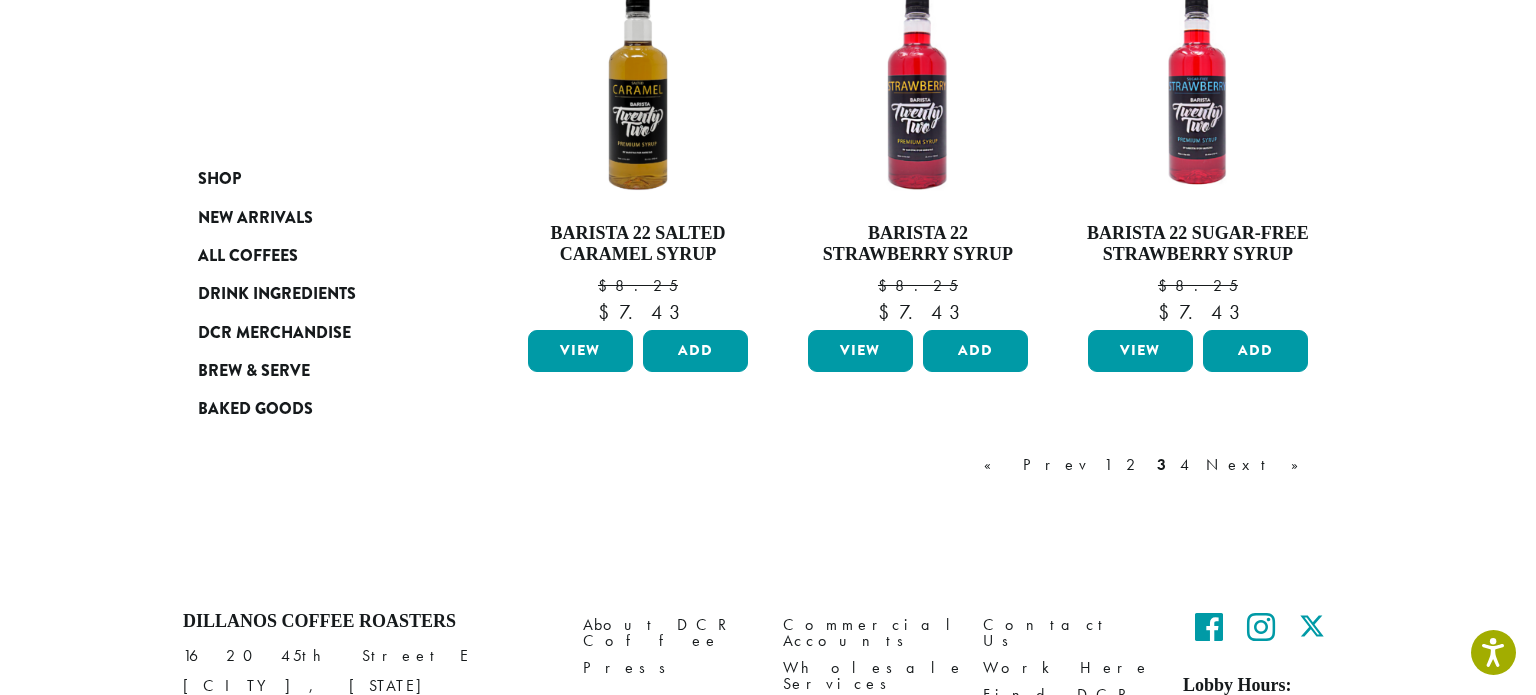 scroll, scrollTop: 1803, scrollLeft: 0, axis: vertical 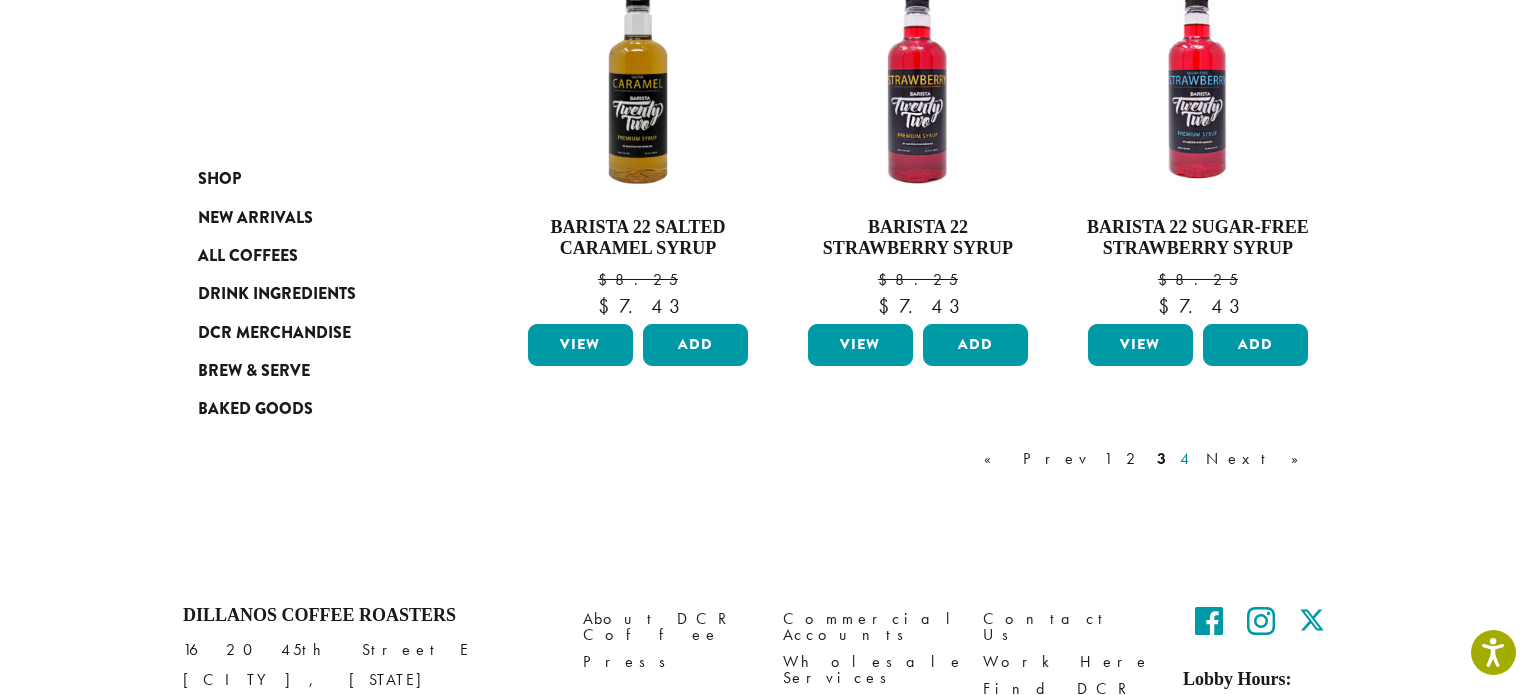 click on "4" at bounding box center (1186, 459) 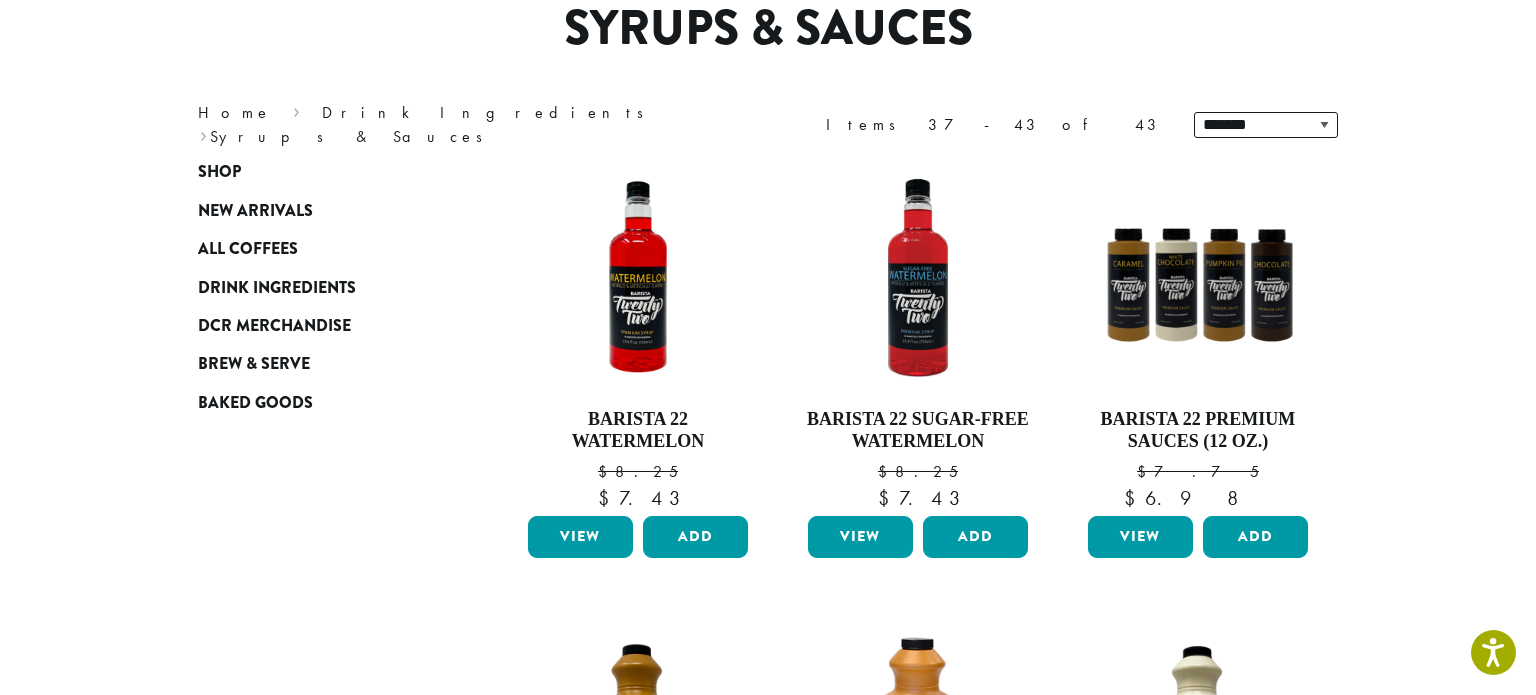 scroll, scrollTop: 123, scrollLeft: 0, axis: vertical 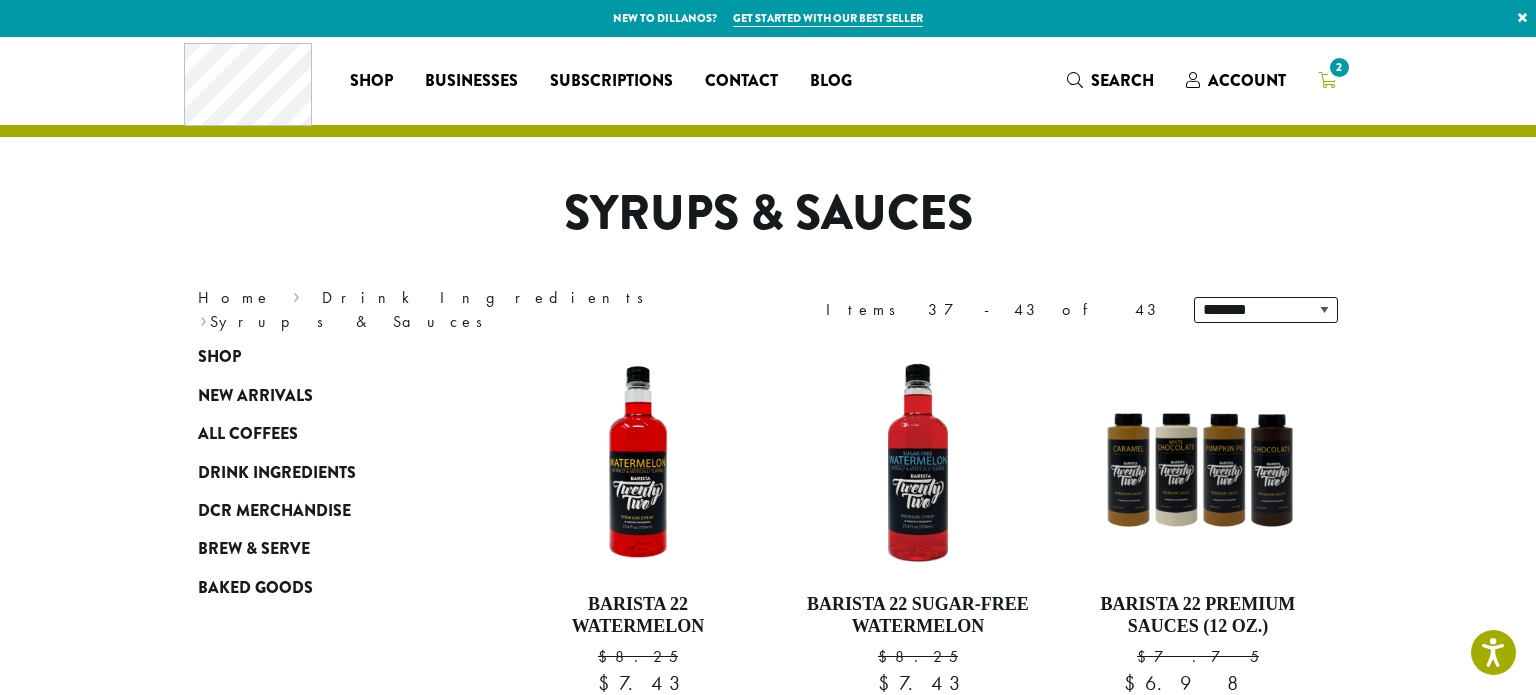 click on "2" at bounding box center (1327, 80) 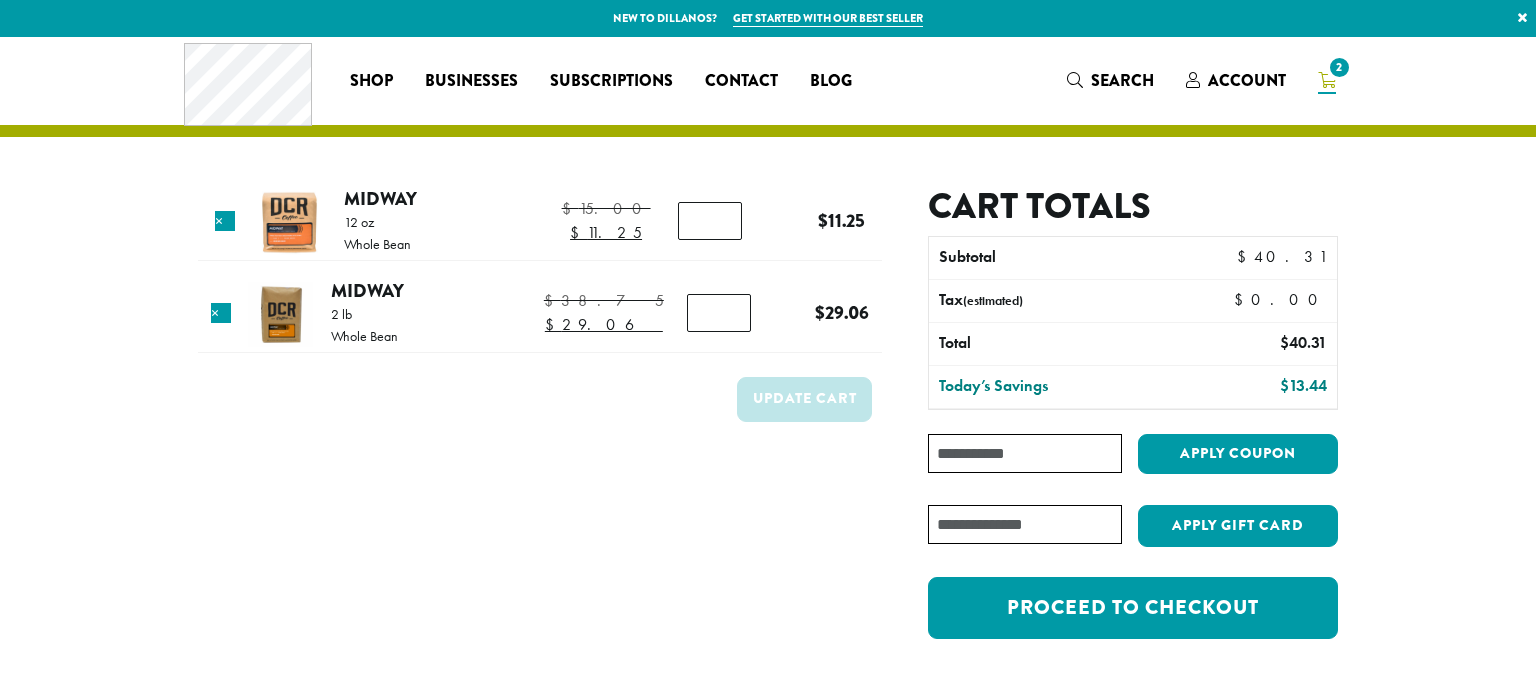 scroll, scrollTop: 0, scrollLeft: 0, axis: both 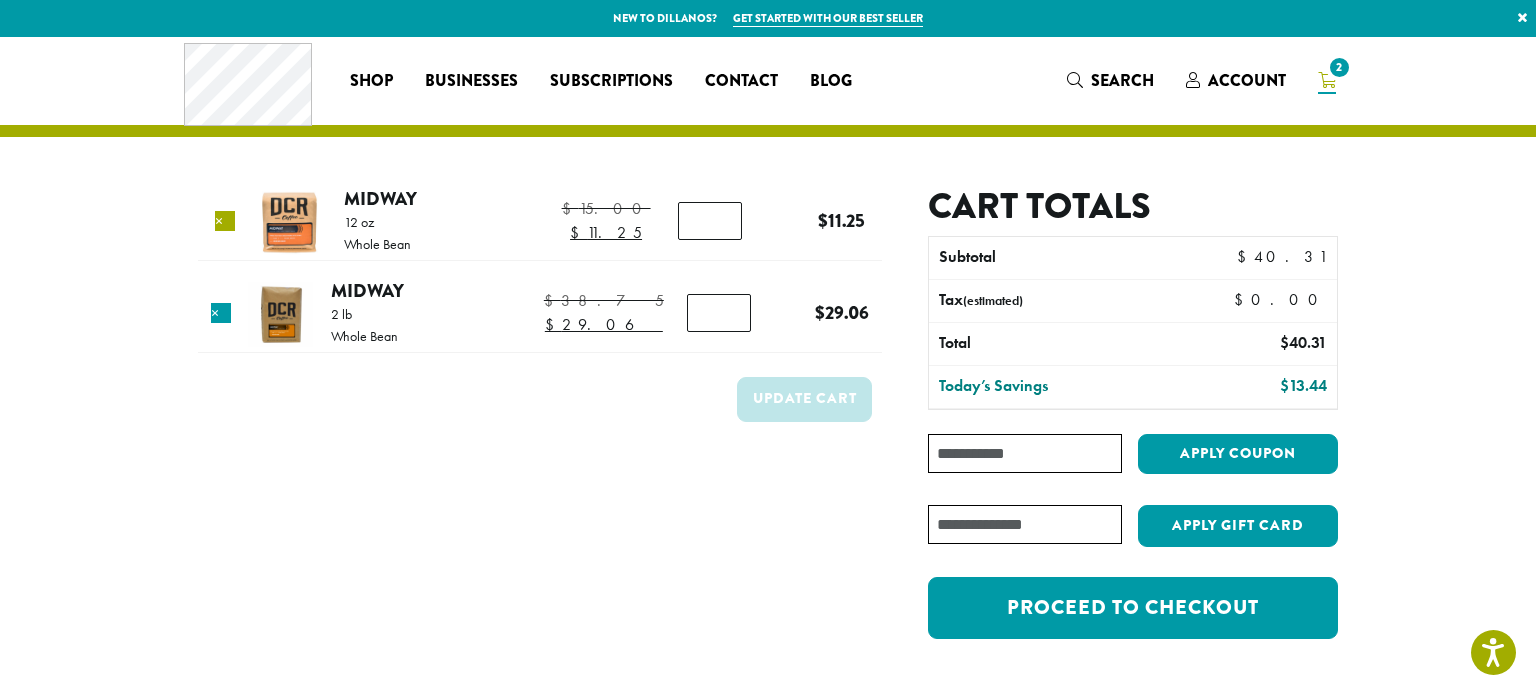 click on "×" at bounding box center (225, 221) 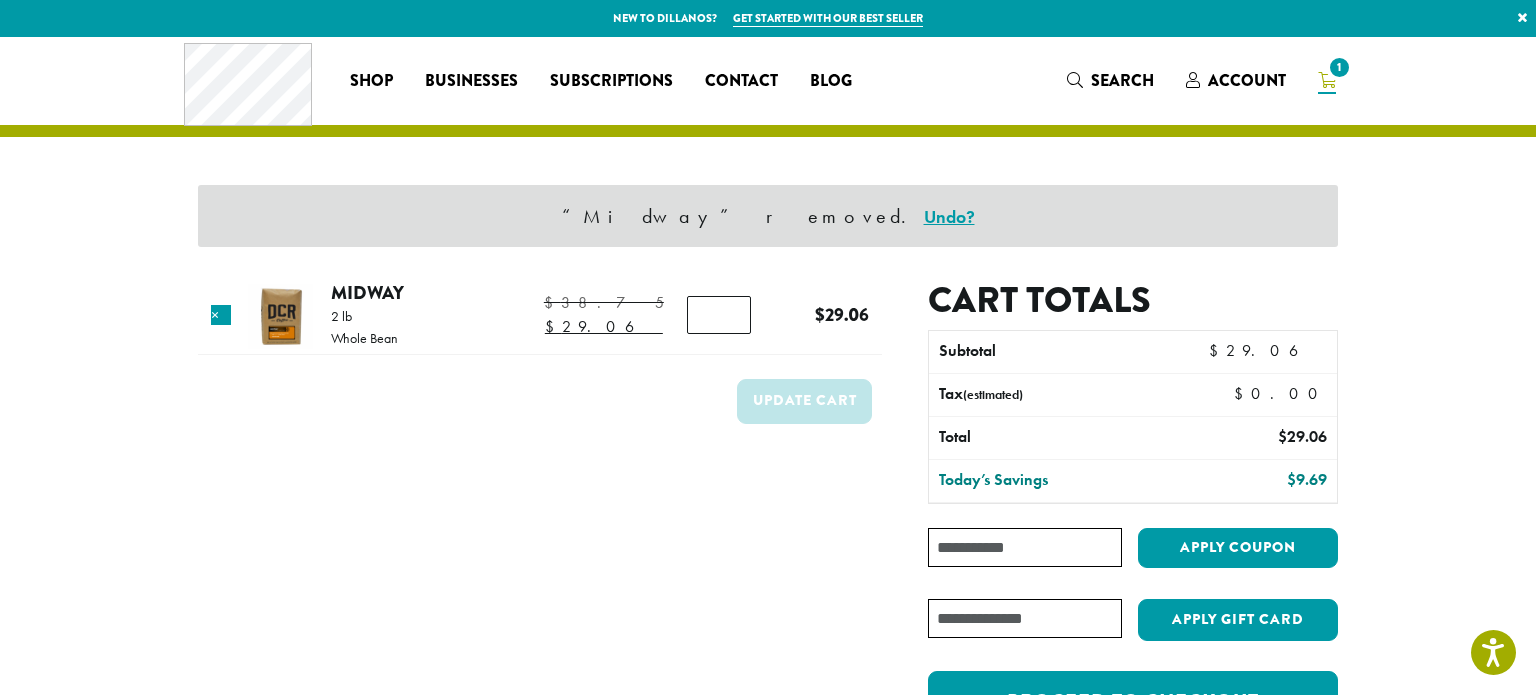 click on "“Midway” removed.  Undo?
Product
Price
Quantity
Subtotal
×
Midway
2 lb
Whole Bean
$ 38.75   Original price was: $38.75. $ 29.06 Current price is: $29.06.
$ 38.75   Original price was: $38.75. $ 29.06 Current price is: $29.06.
Midway quantity
*
$ 38.75   Original price was: $38.75. $ 29.06 Current price is: $29.06.
$ 29.06
Update cart
Cart totals
Subtotal
$ 29.06
Tax  (estimated)
$ 0.00
Total" at bounding box center [768, 419] 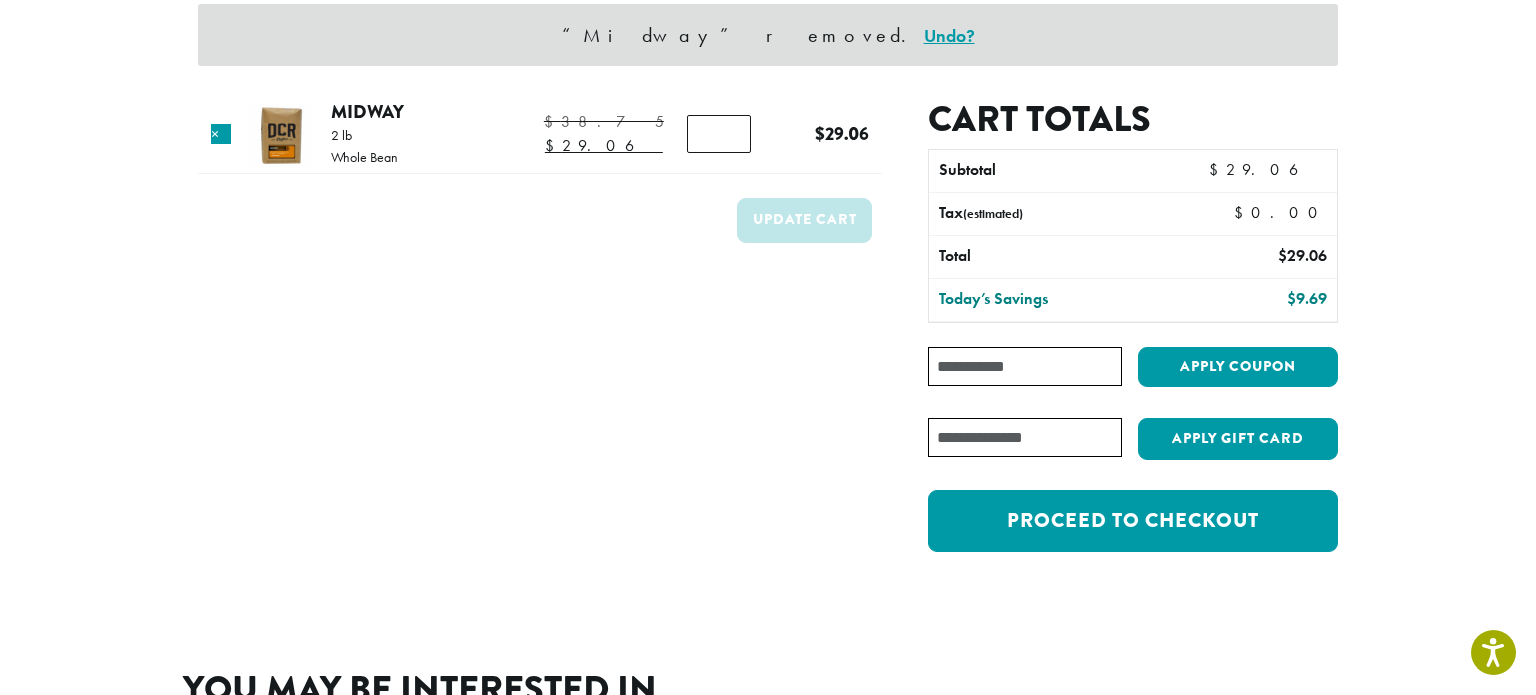 scroll, scrollTop: 240, scrollLeft: 0, axis: vertical 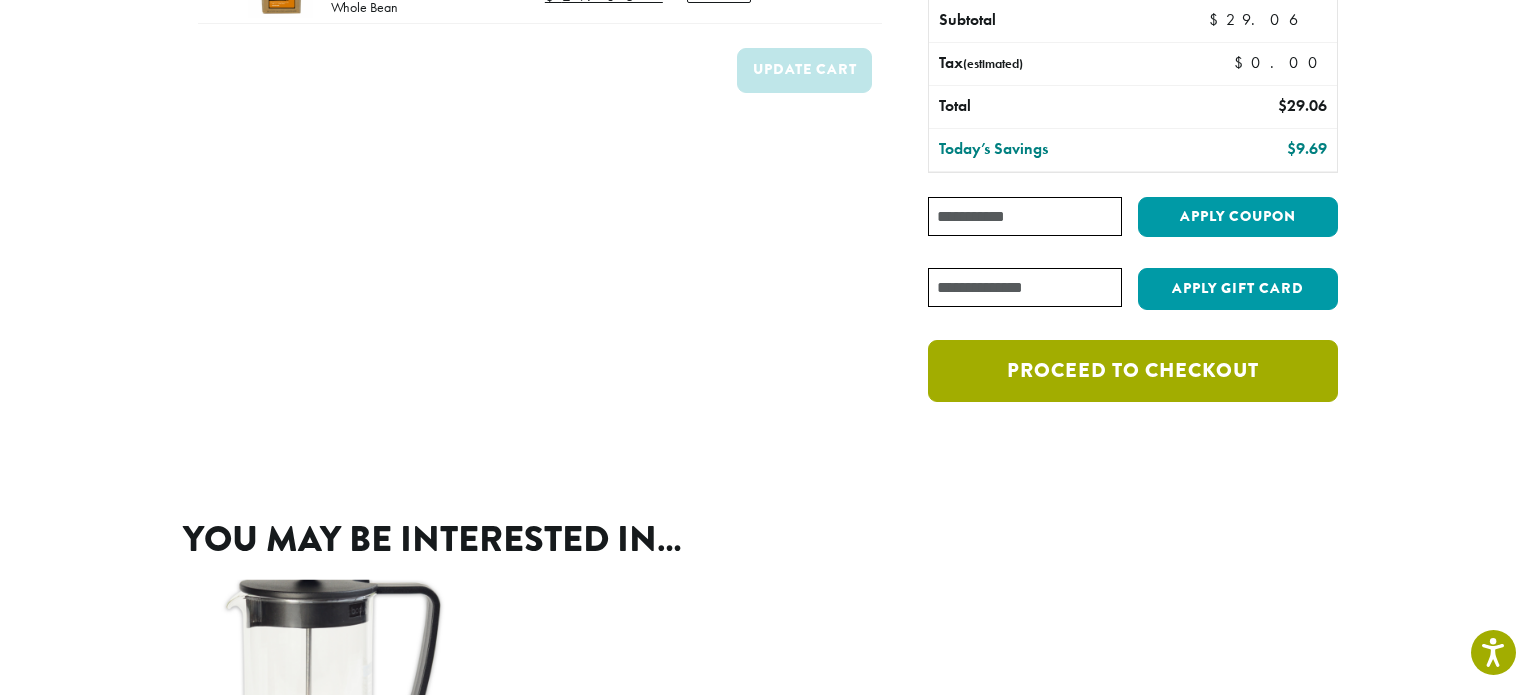 click on "Proceed to checkout" at bounding box center [1133, 371] 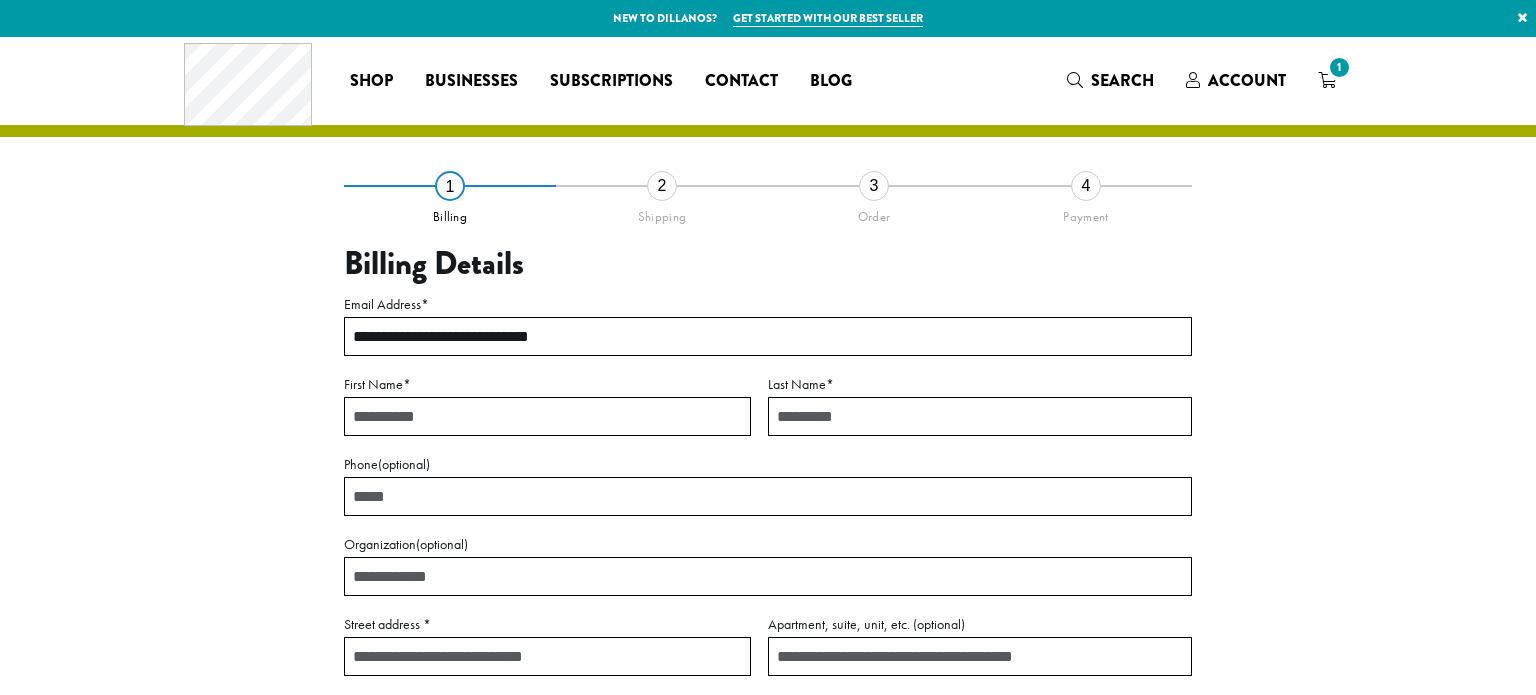 scroll, scrollTop: 0, scrollLeft: 0, axis: both 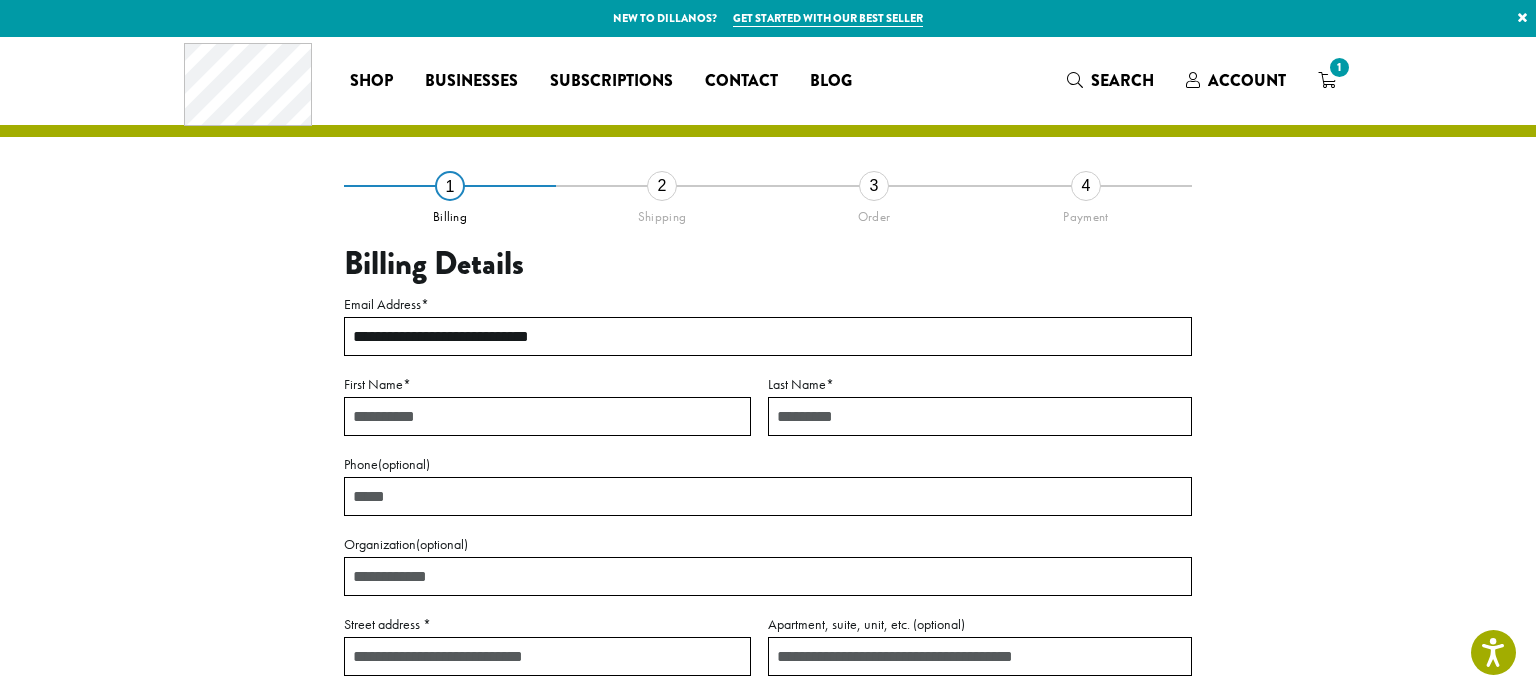 click on "First Name  *" at bounding box center [547, 416] 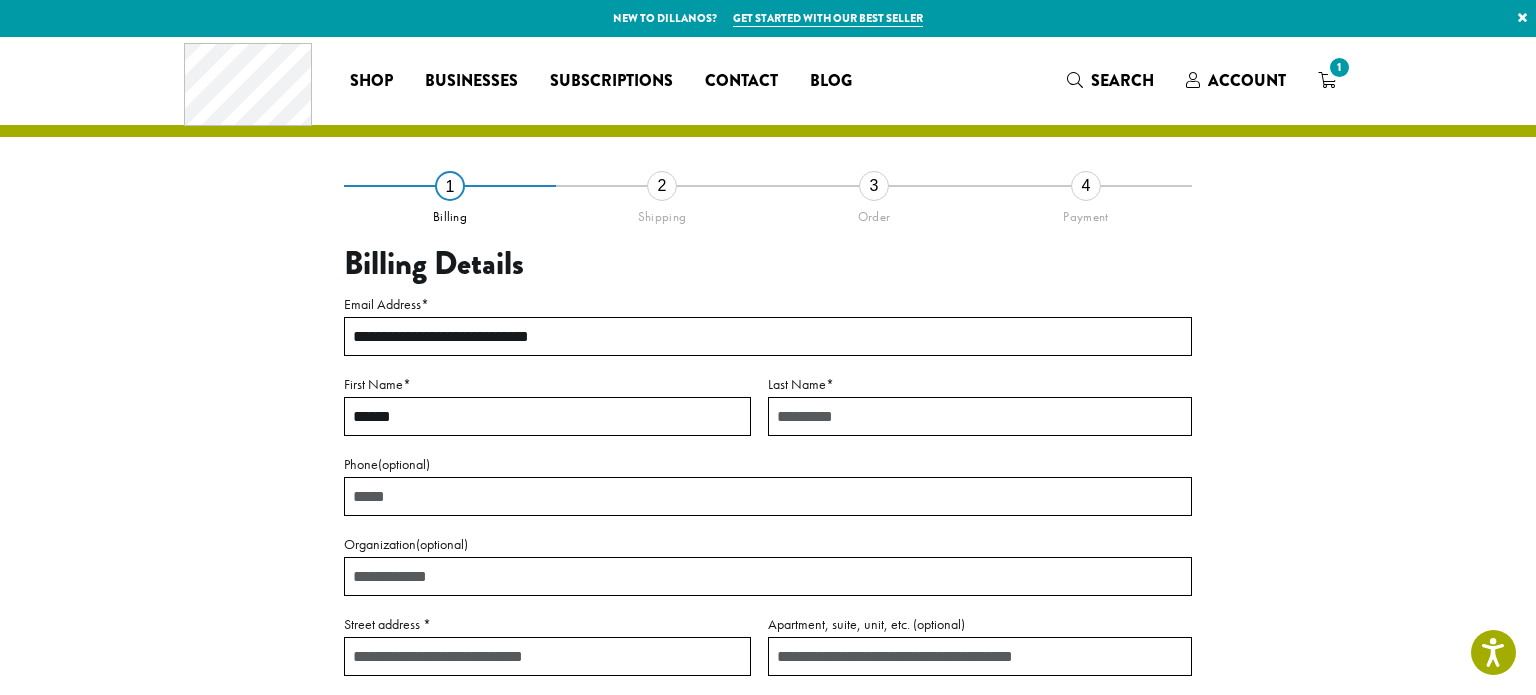 type on "******" 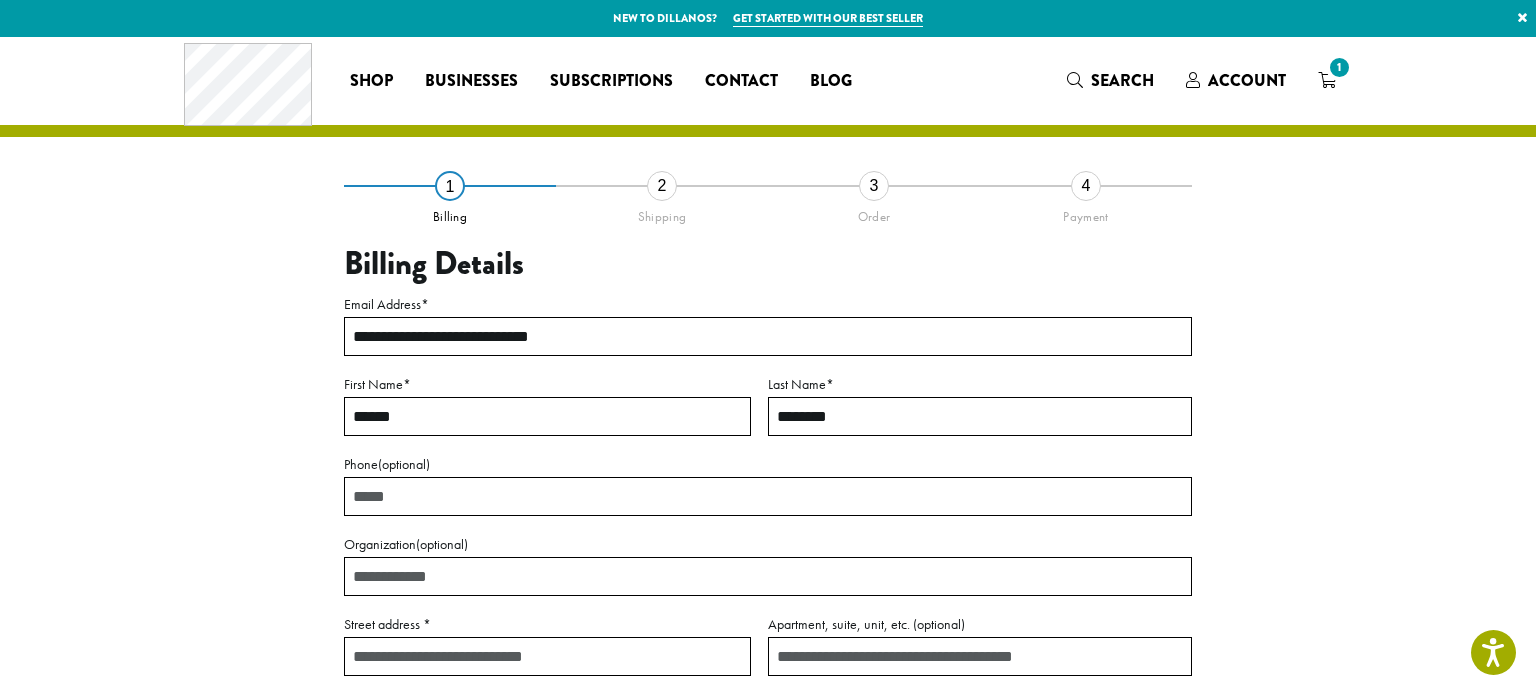 type on "********" 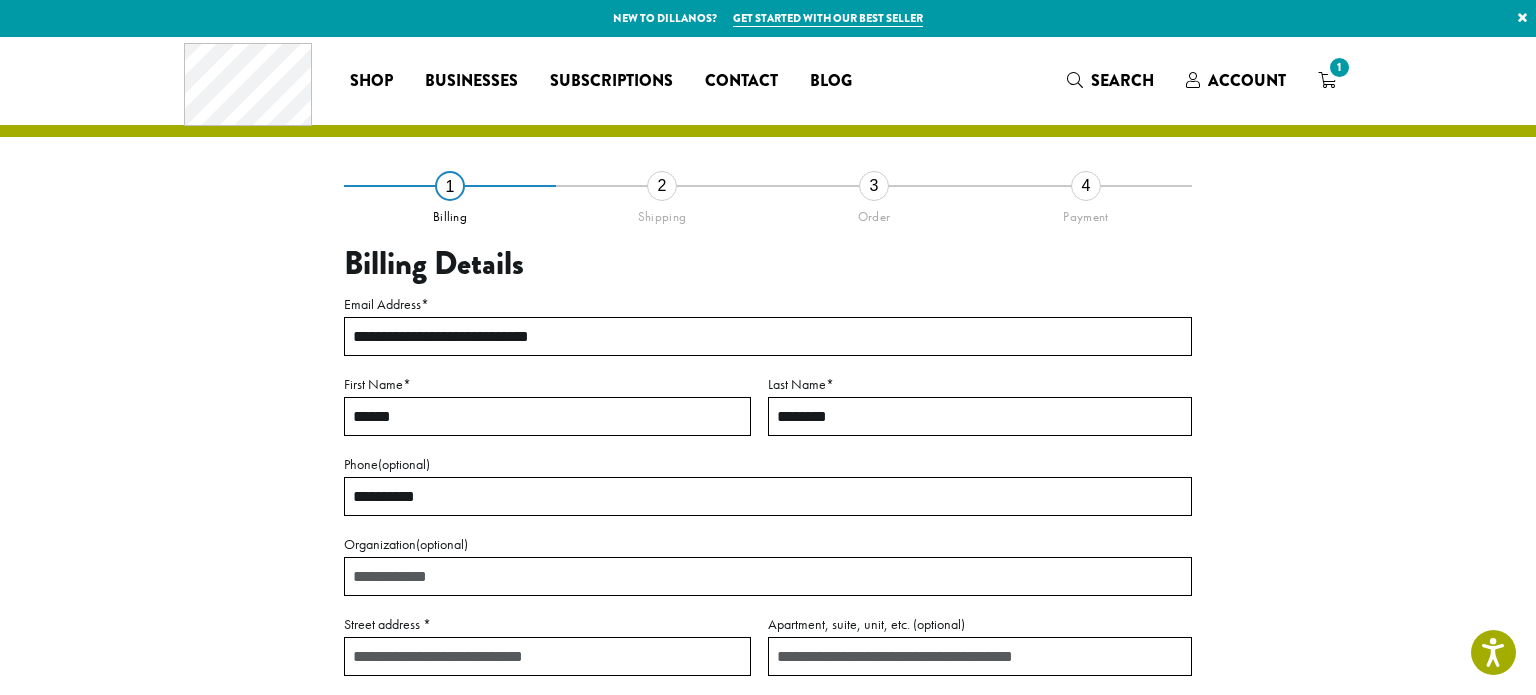 type on "**********" 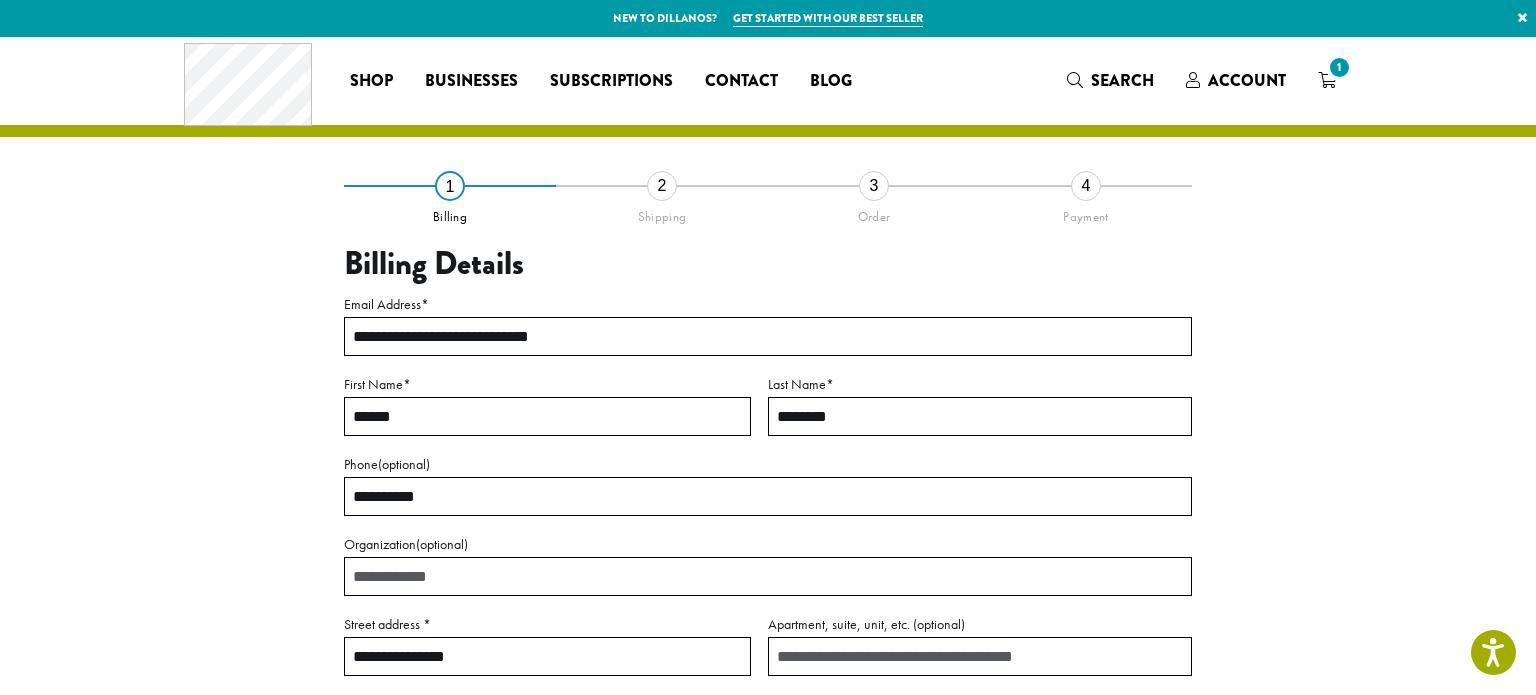 type on "**********" 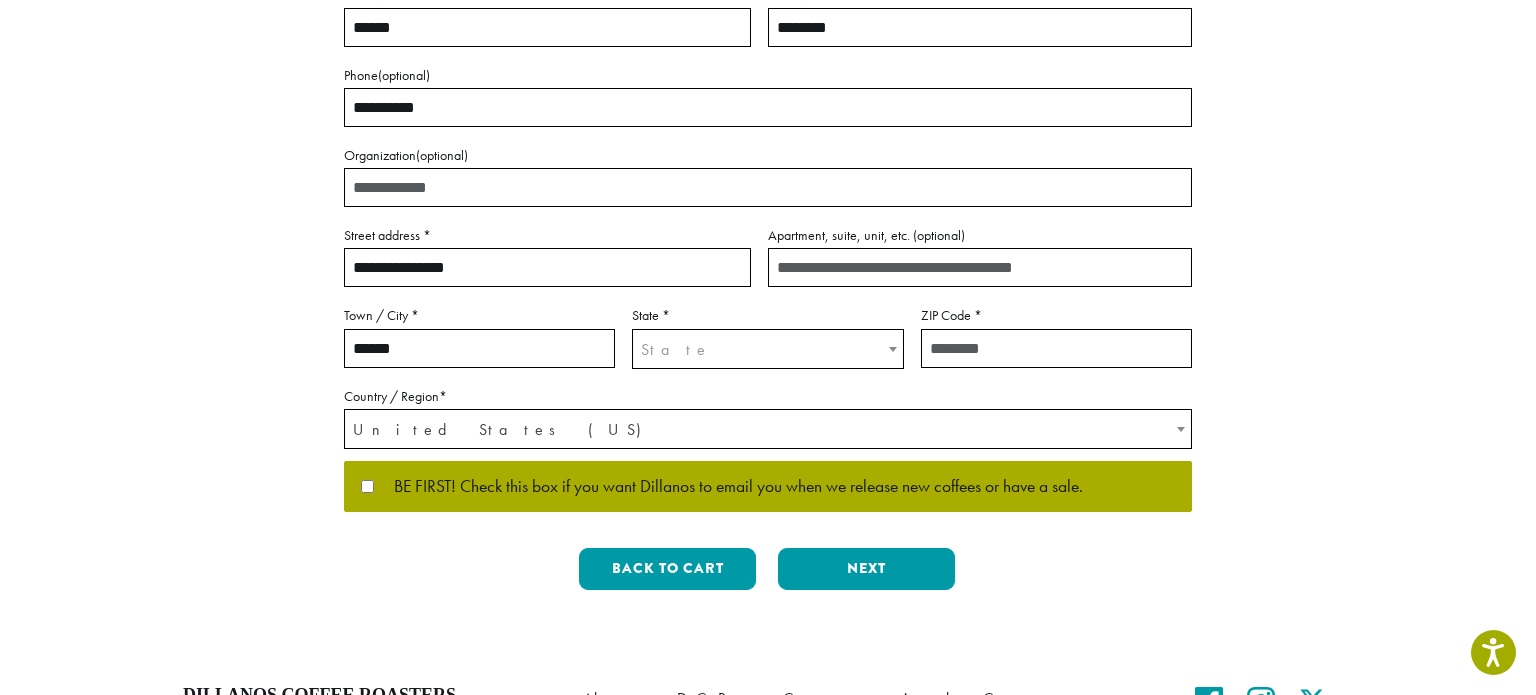 type on "******" 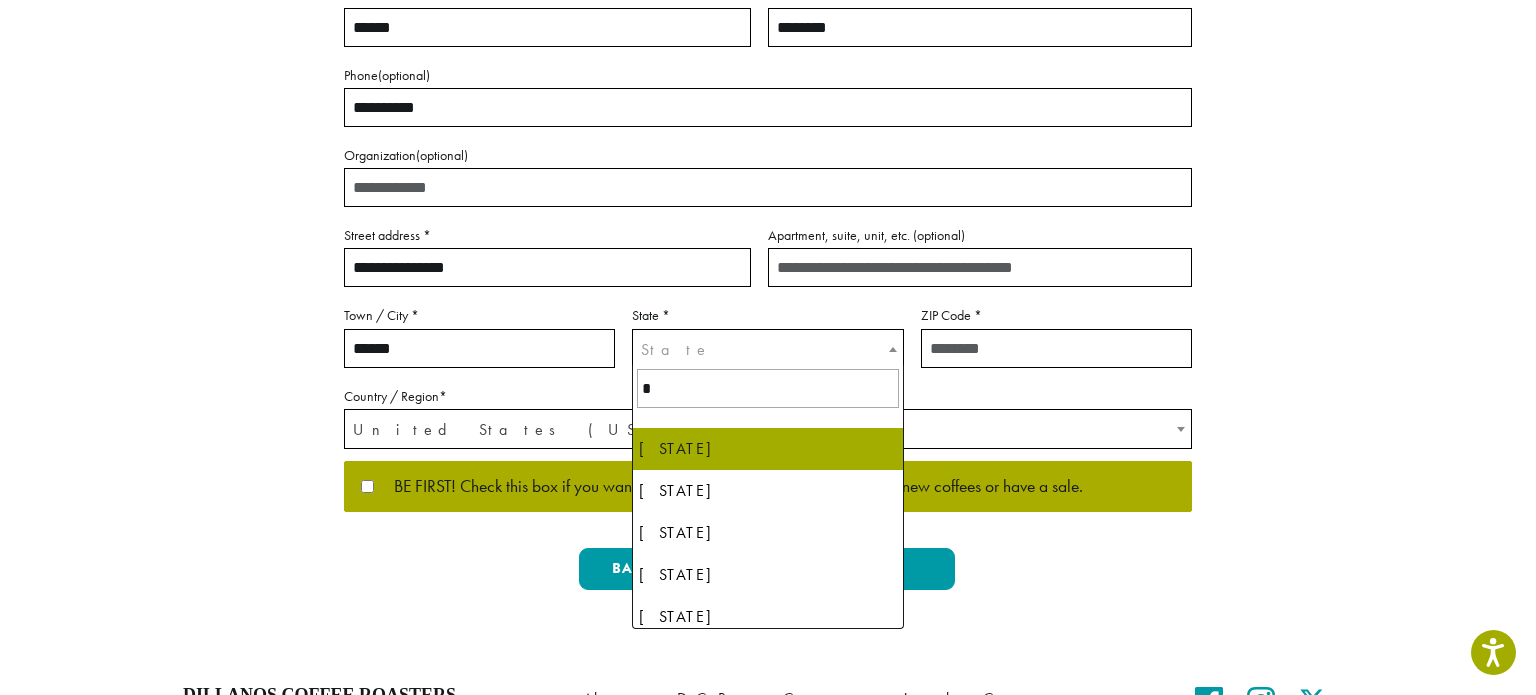 type 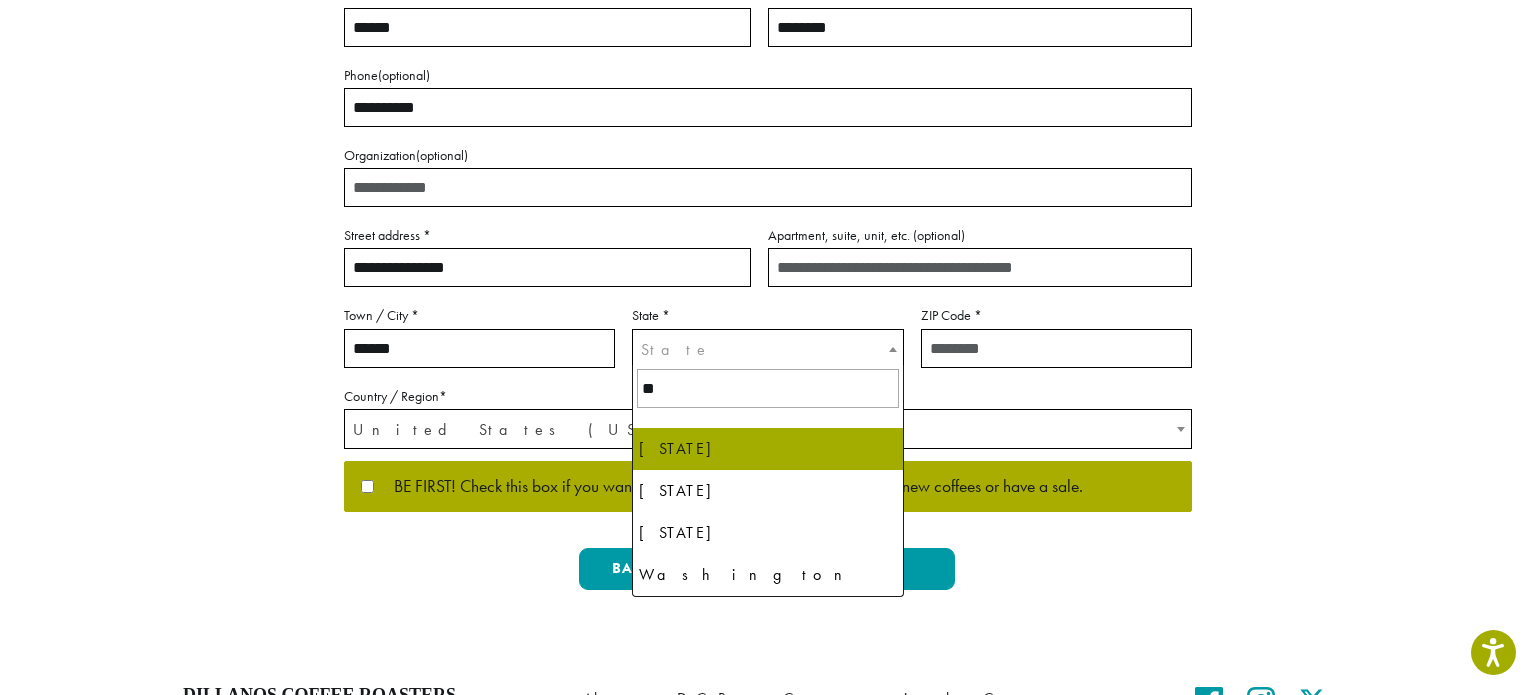 type on "**" 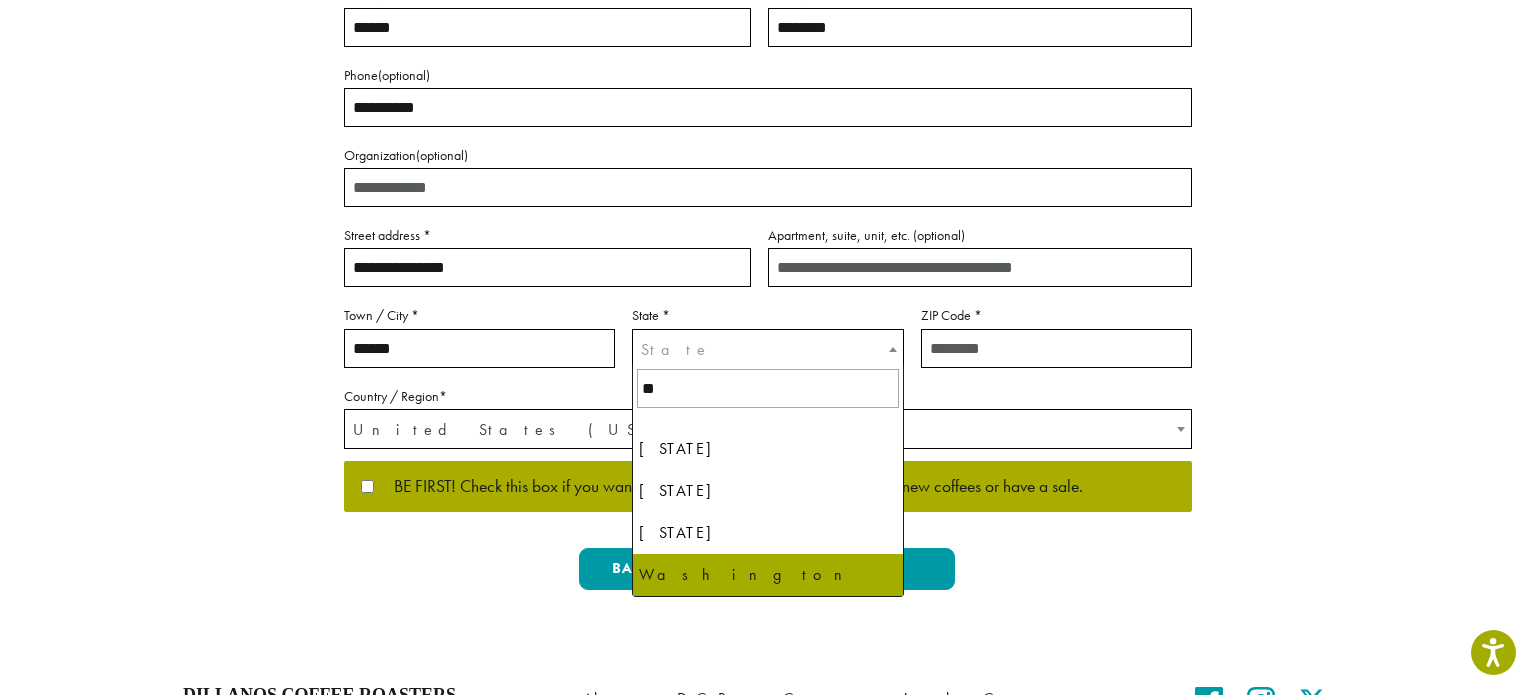 select on "**" 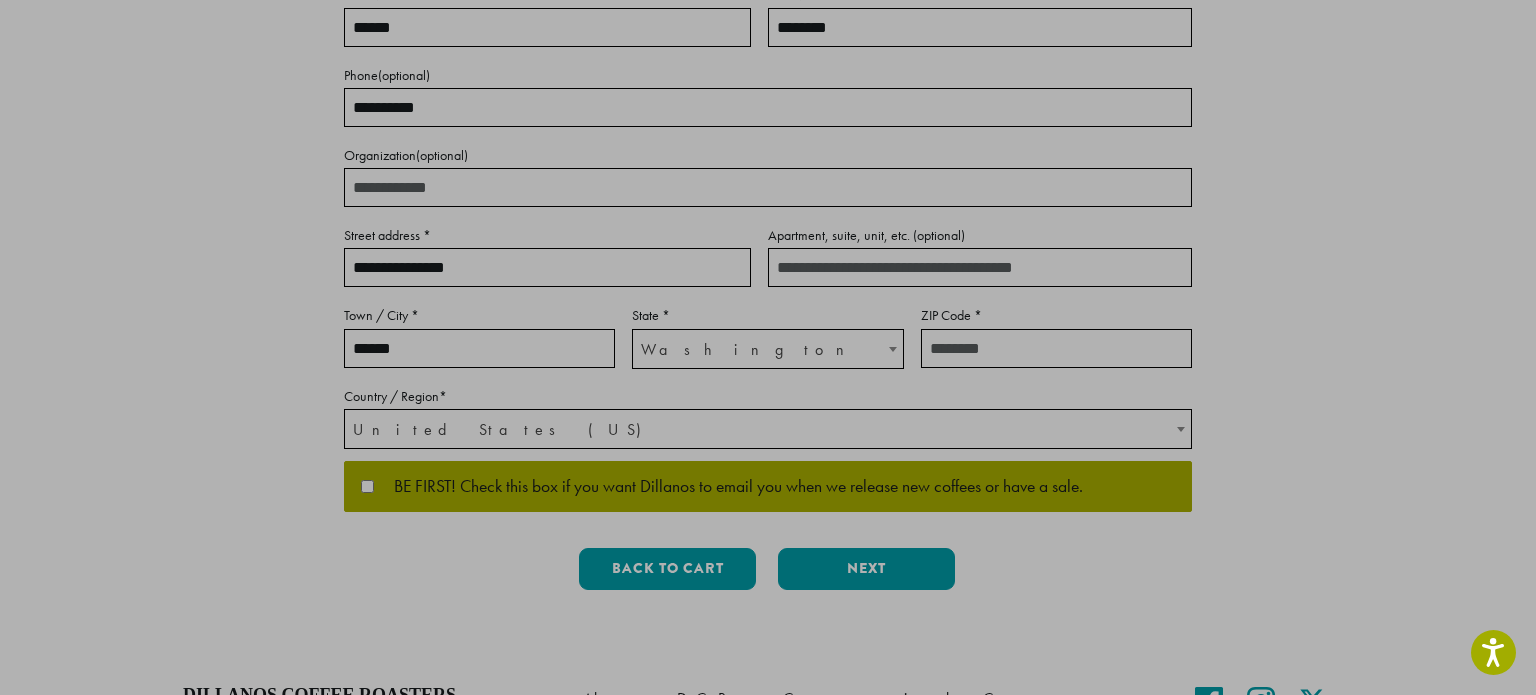 click on "ZIP Code   *" at bounding box center (1056, 348) 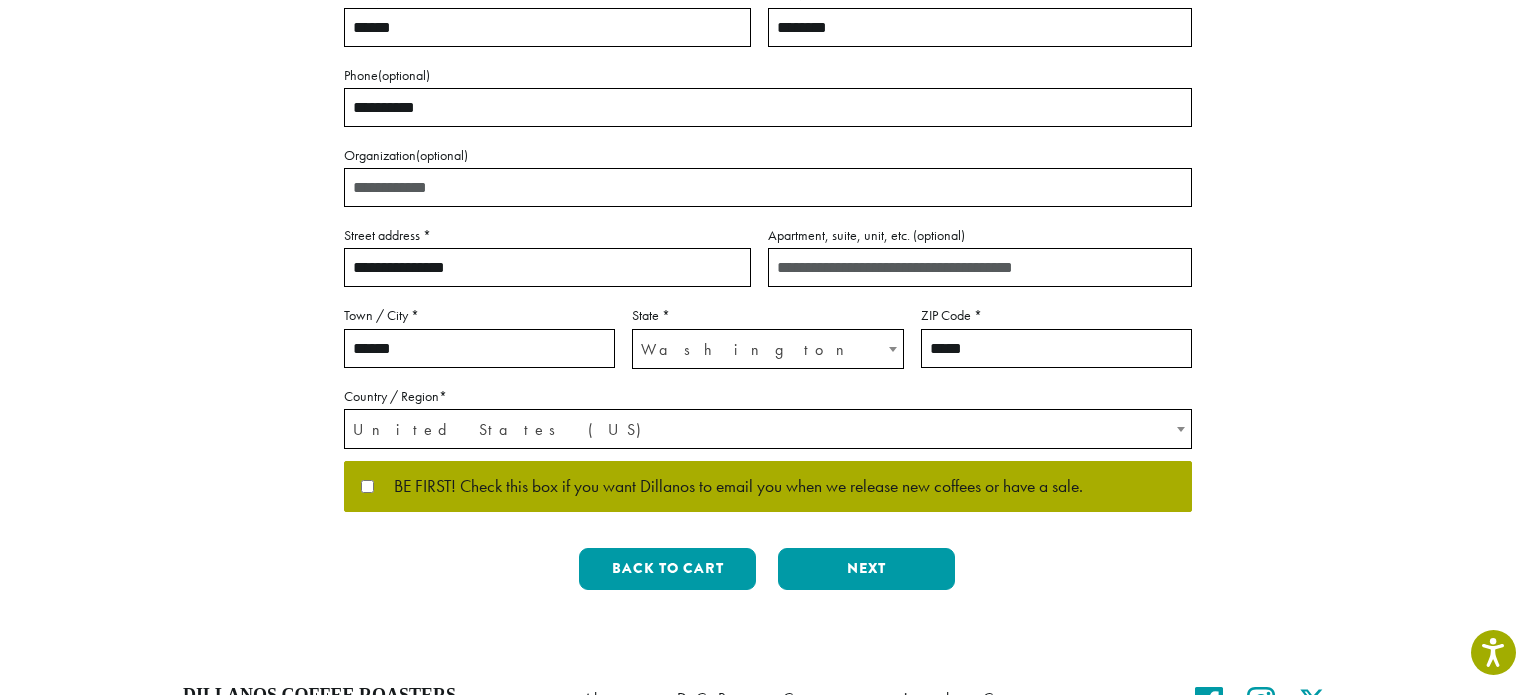 type on "*****" 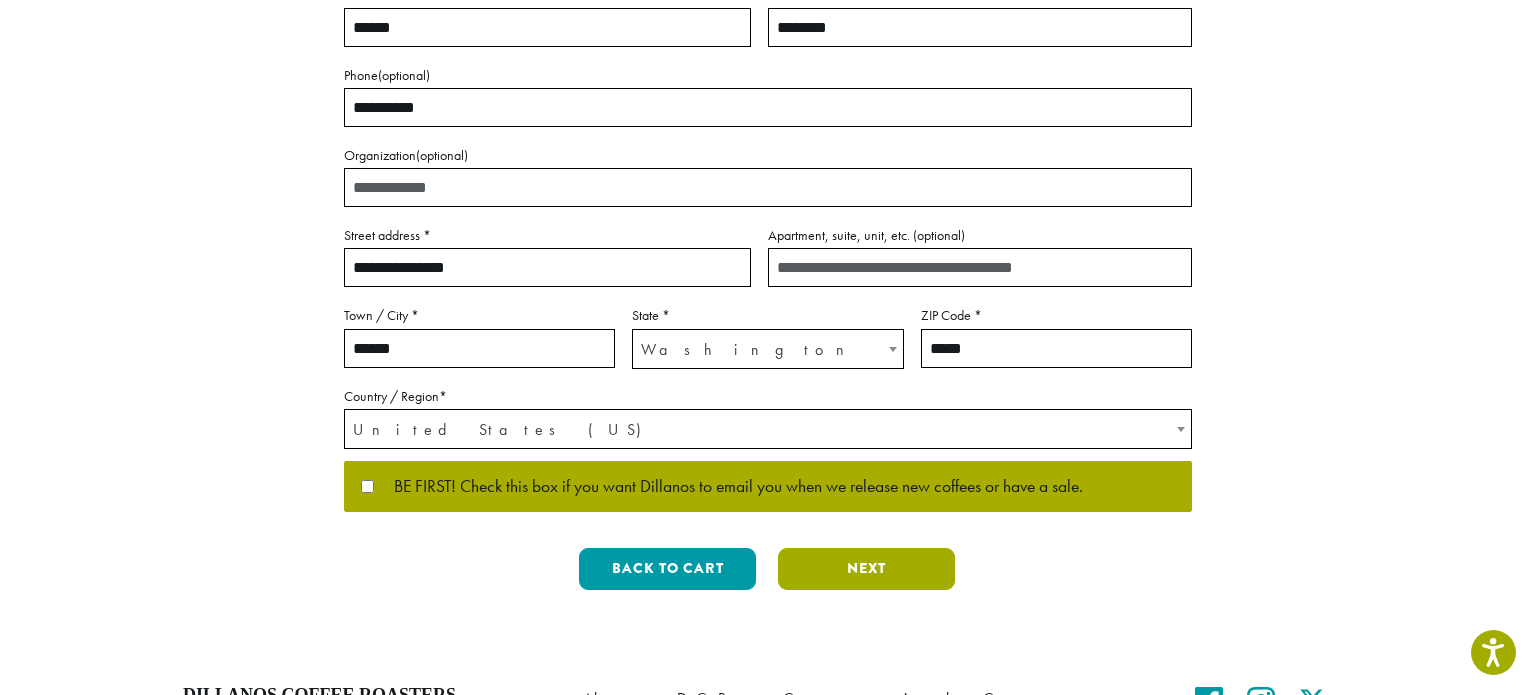 click on "Next" at bounding box center (866, 569) 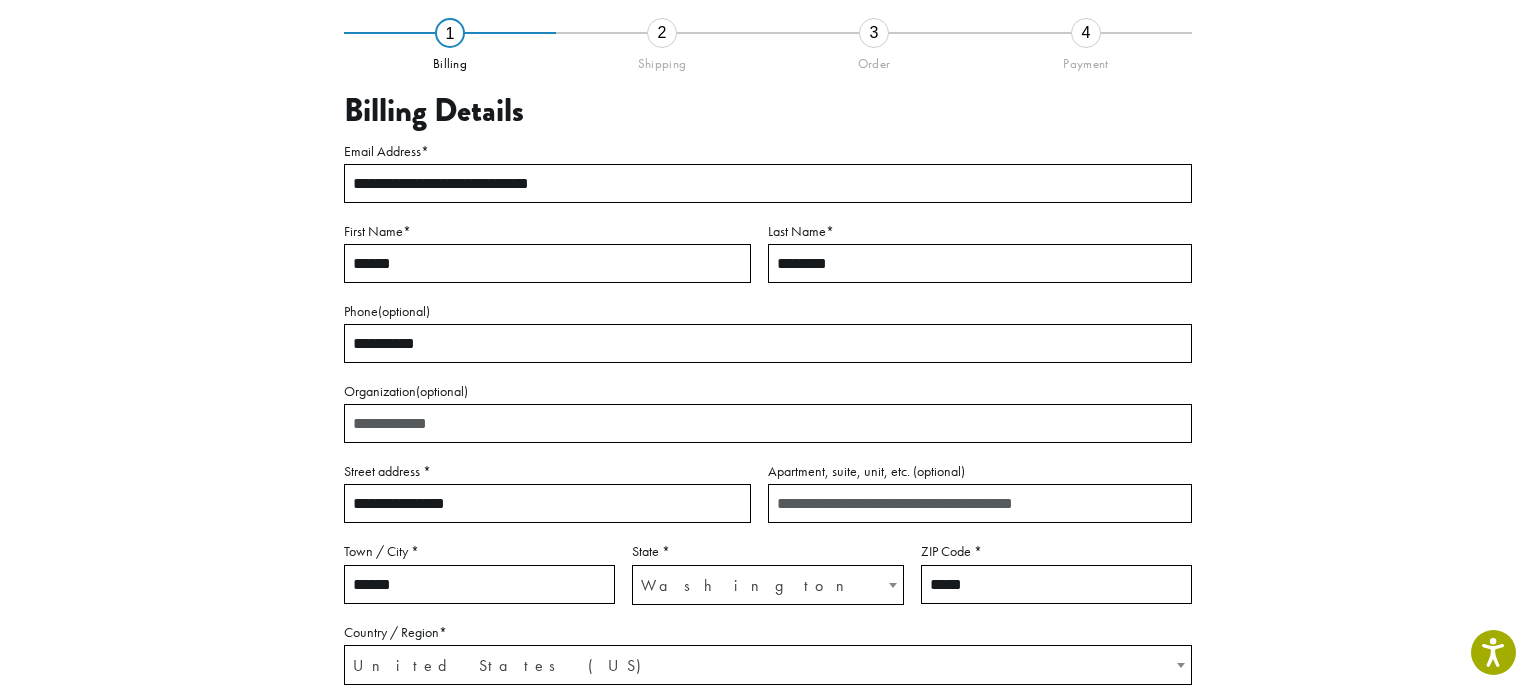 scroll, scrollTop: 114, scrollLeft: 0, axis: vertical 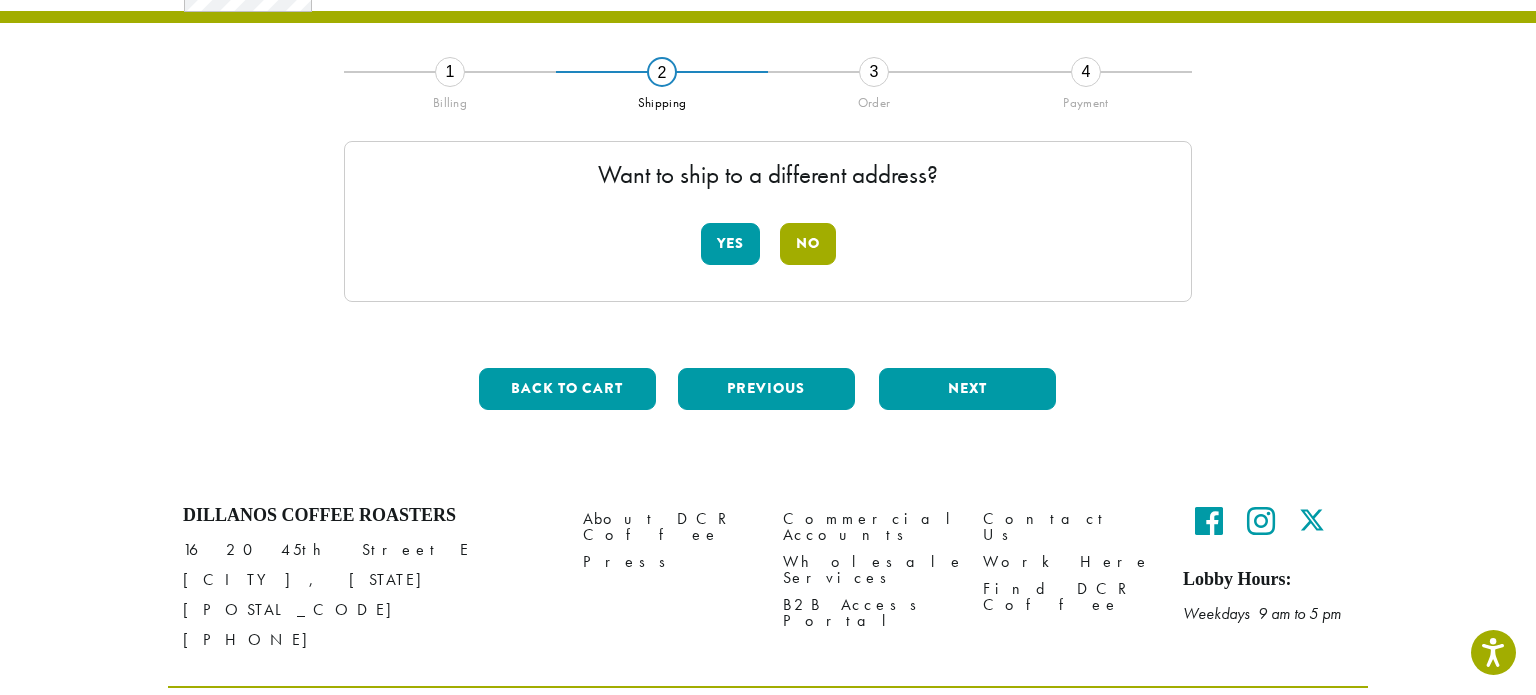 click on "No" at bounding box center [808, 244] 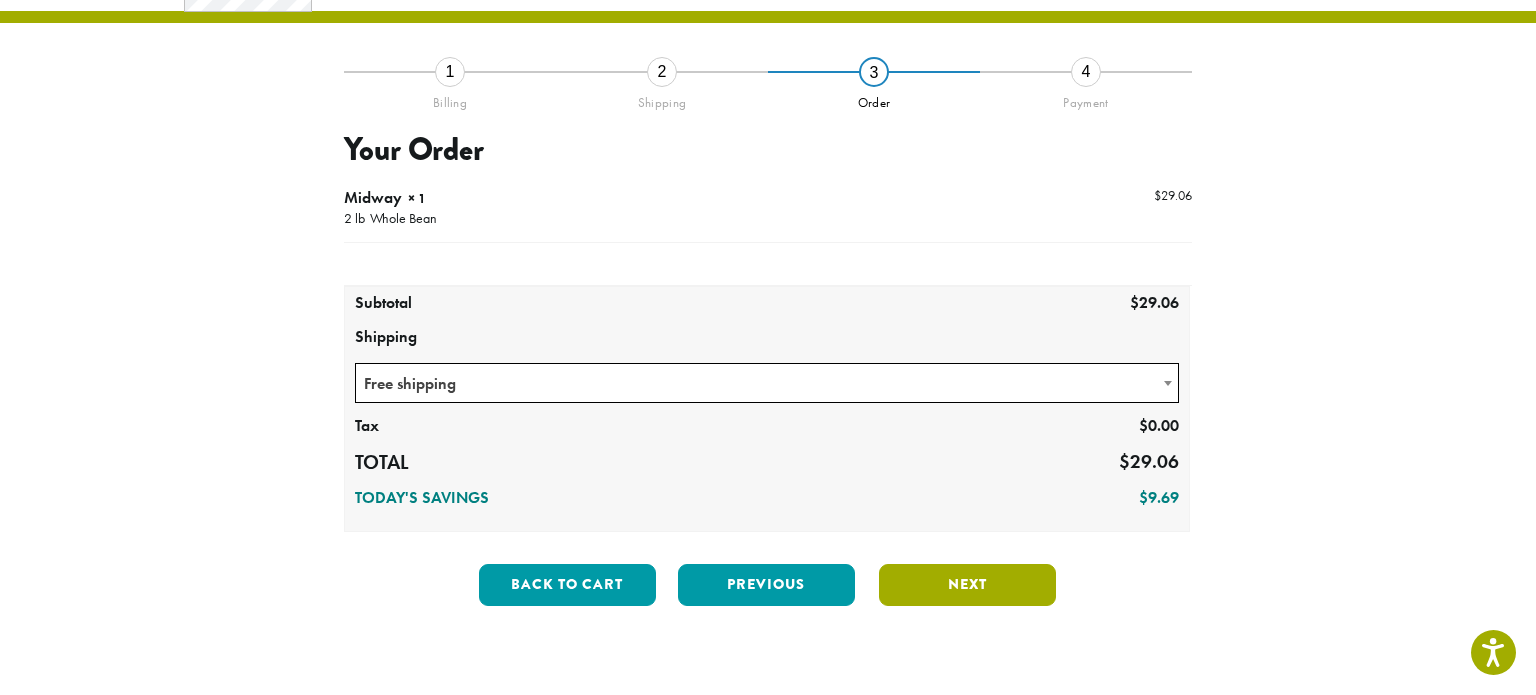 click on "Next" at bounding box center [967, 585] 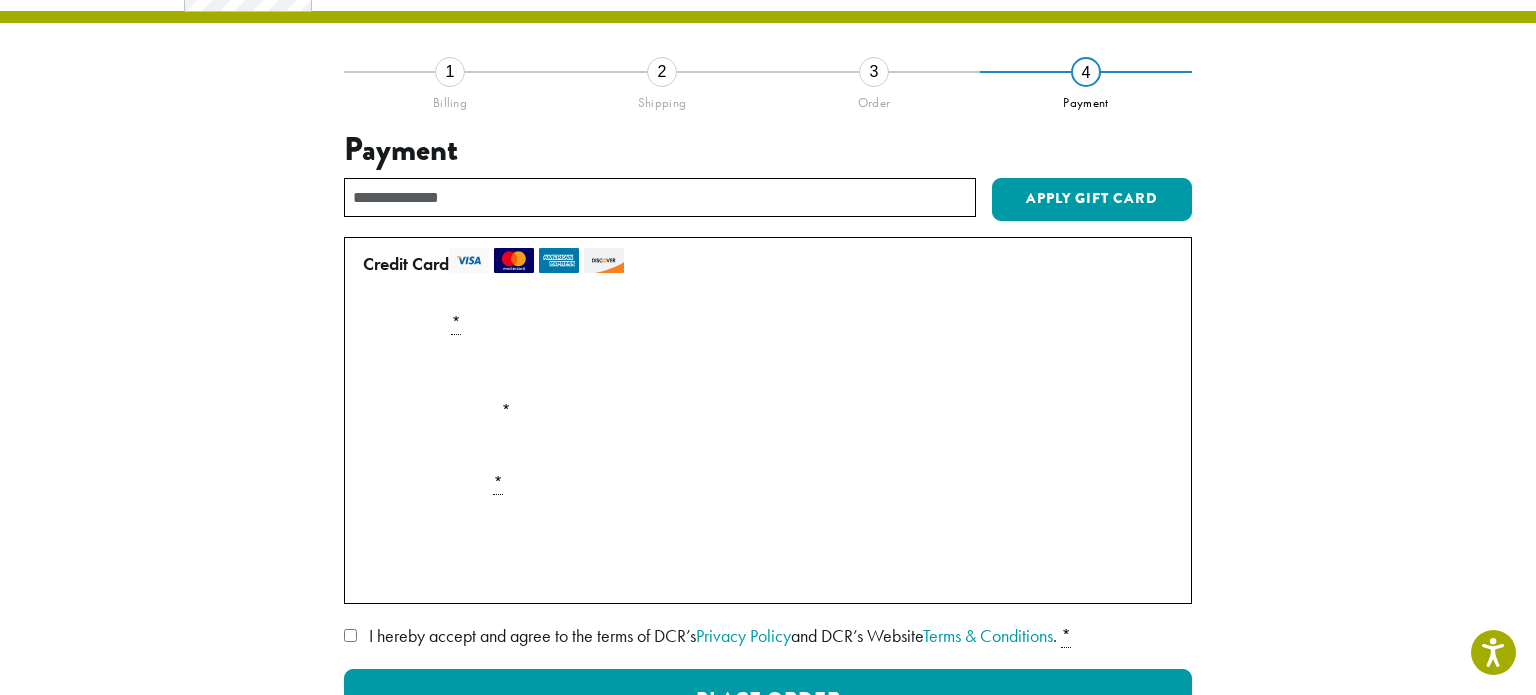 click on "**********" at bounding box center [768, 448] 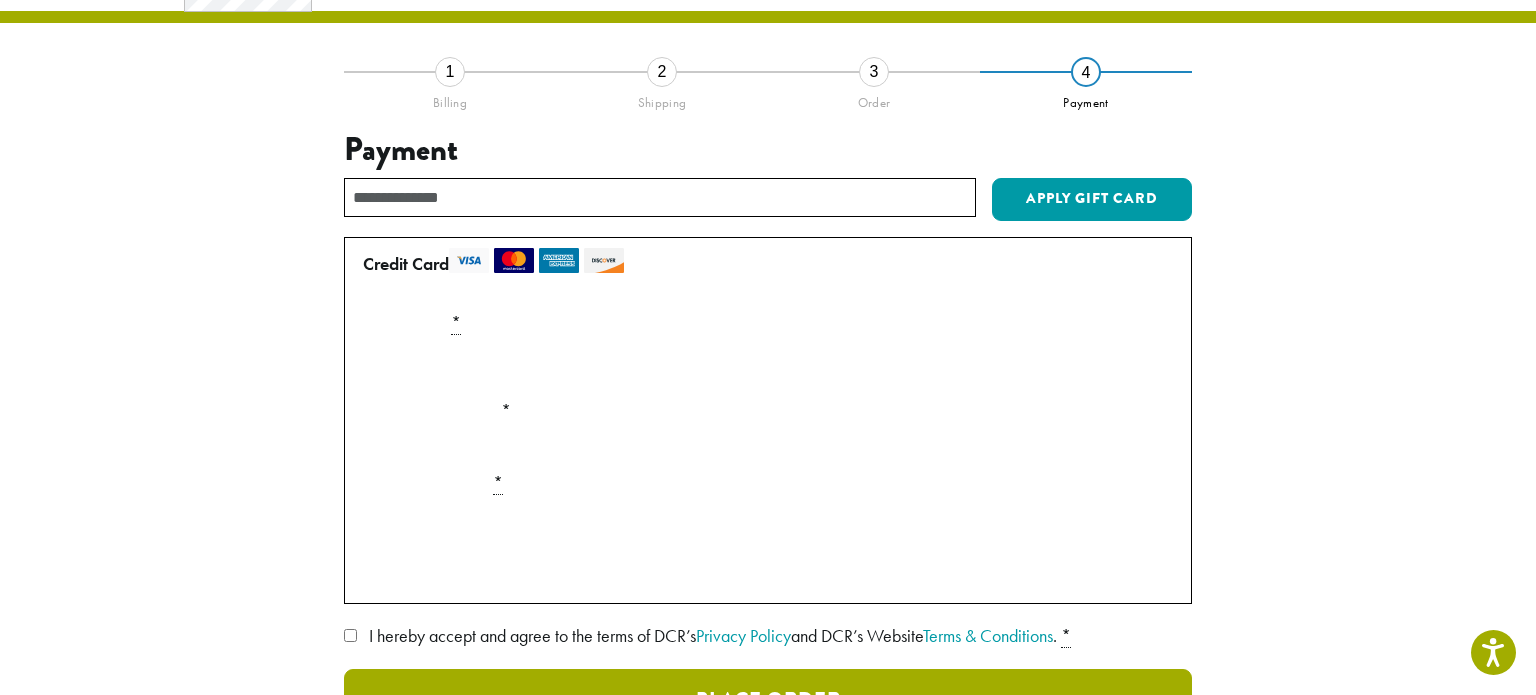 click on "Place Order" at bounding box center (768, 700) 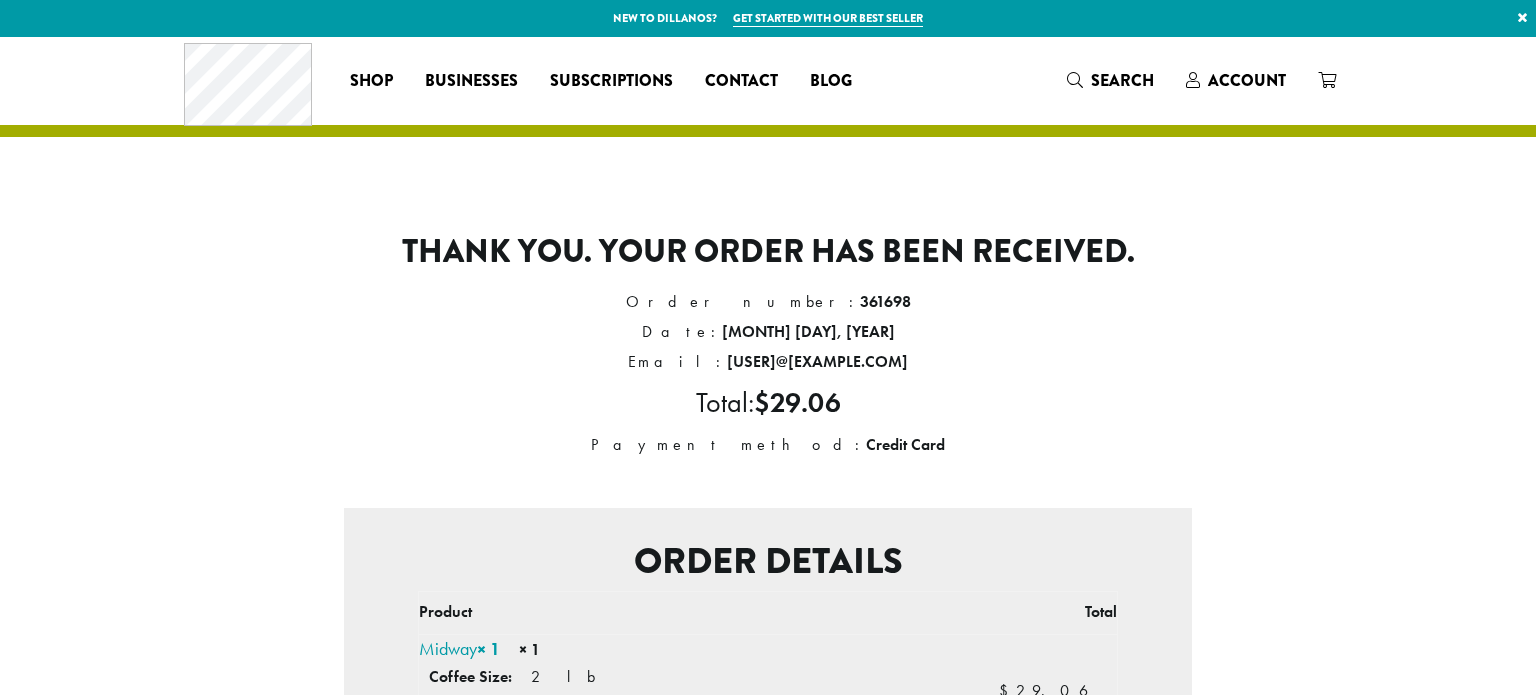 scroll, scrollTop: 0, scrollLeft: 0, axis: both 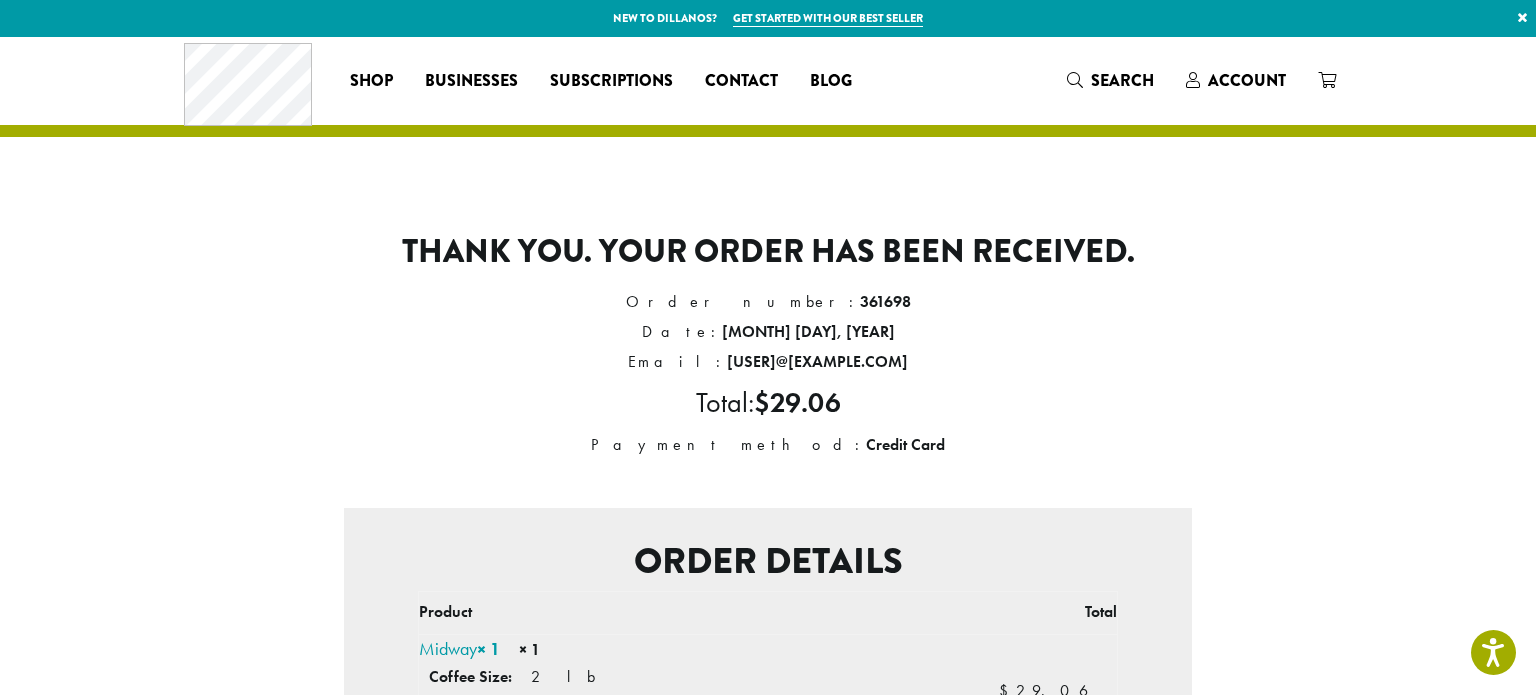 click on "Thank you. Your order has been received.
Order number:					 361698
Date:					 [MONTH] [DAY], [YEAR]
Email:						 [USER]@[EXAMPLE.COM]
Total:					 $ 29.06
Payment method:						 Credit Card
Order details
Product
Total
Midway  × 1   × 1 Coffee Size:   2 lb Grind Selection:   Whole Bean
Price:  $ 29.06
$ 29.06
Subtotal:
$ 29.06
Shipping:
Free shipping
Tax:
$ 0.00
Payment method:
Credit Card
Total:
$ 29.06
Billed to:" at bounding box center (768, 629) 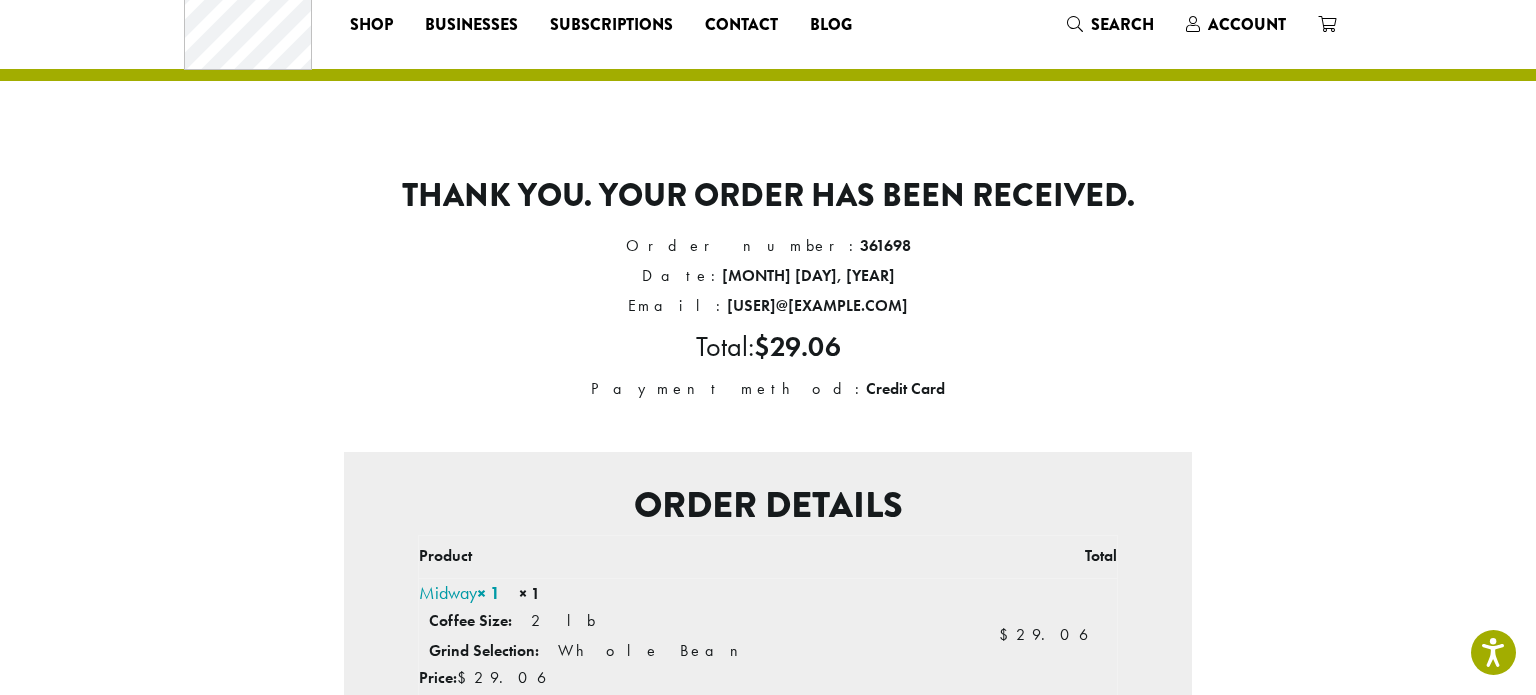 scroll, scrollTop: 0, scrollLeft: 0, axis: both 